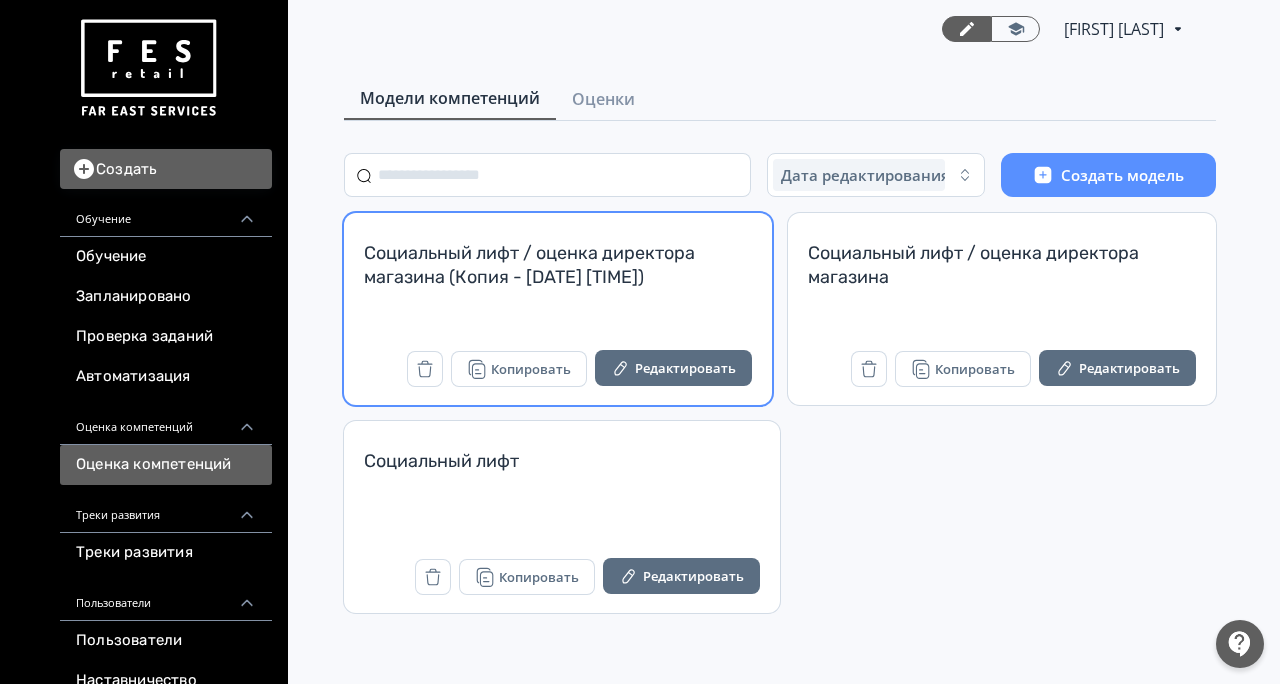 scroll, scrollTop: 0, scrollLeft: 0, axis: both 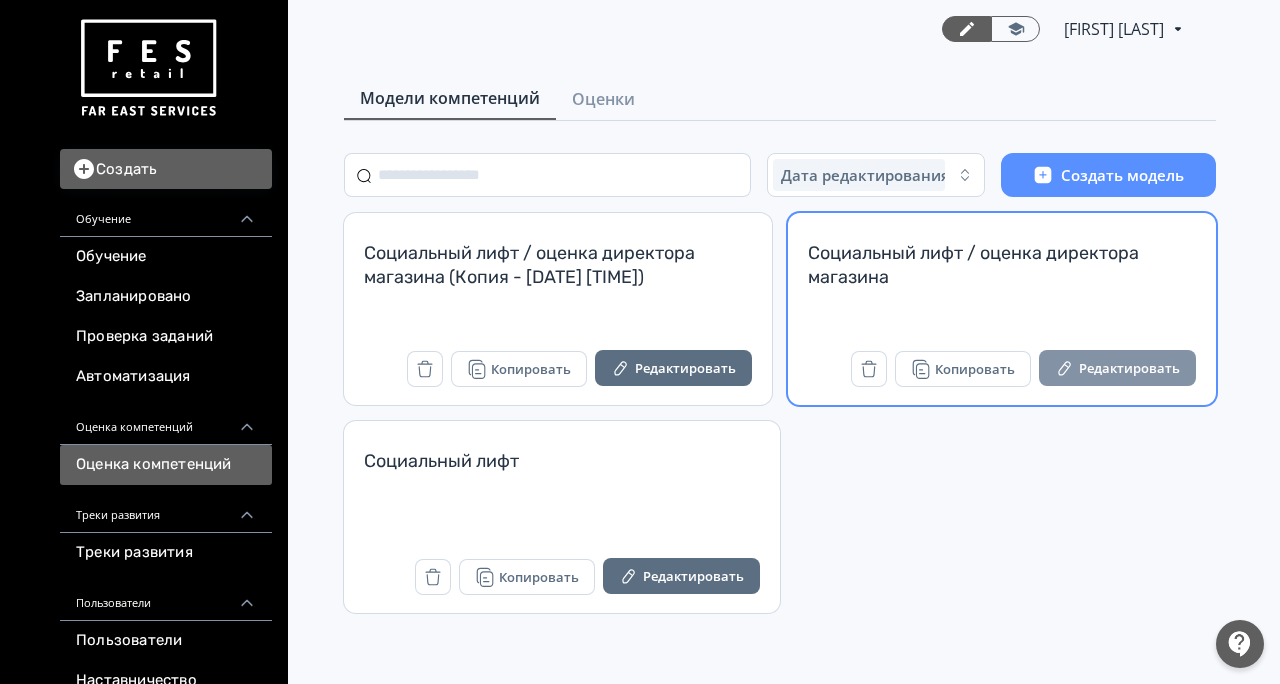 click on "Редактировать" at bounding box center (1117, 368) 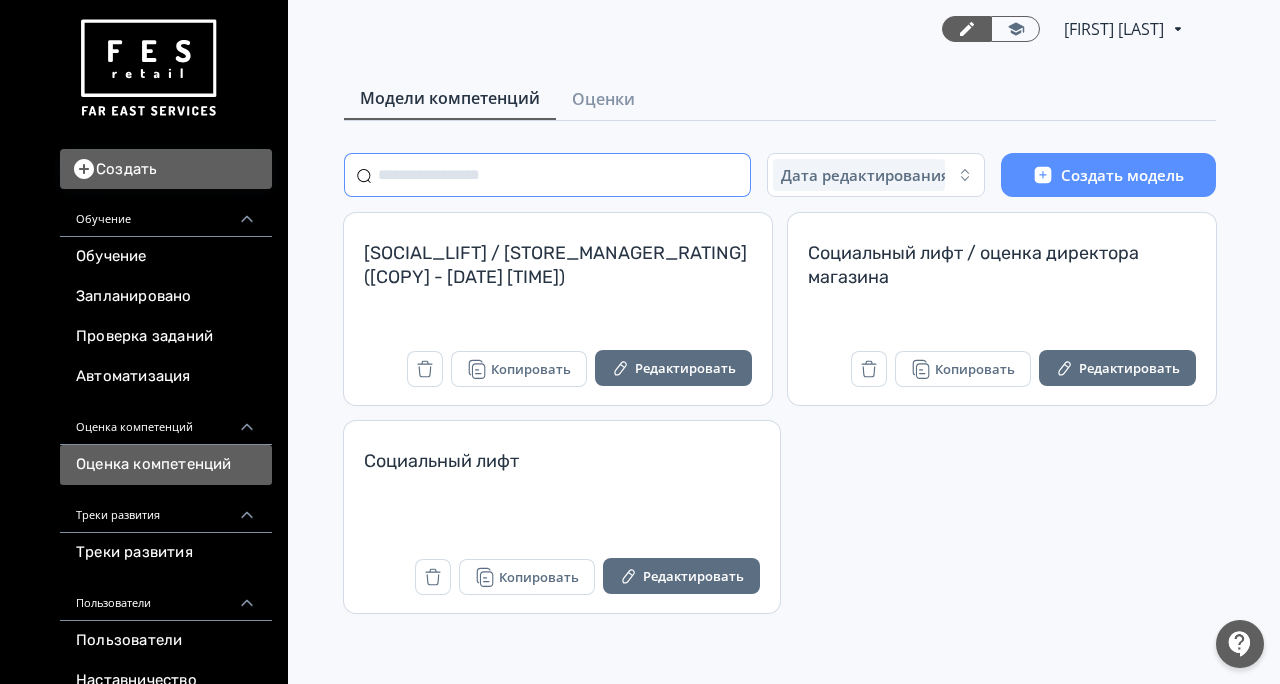 scroll, scrollTop: 0, scrollLeft: 0, axis: both 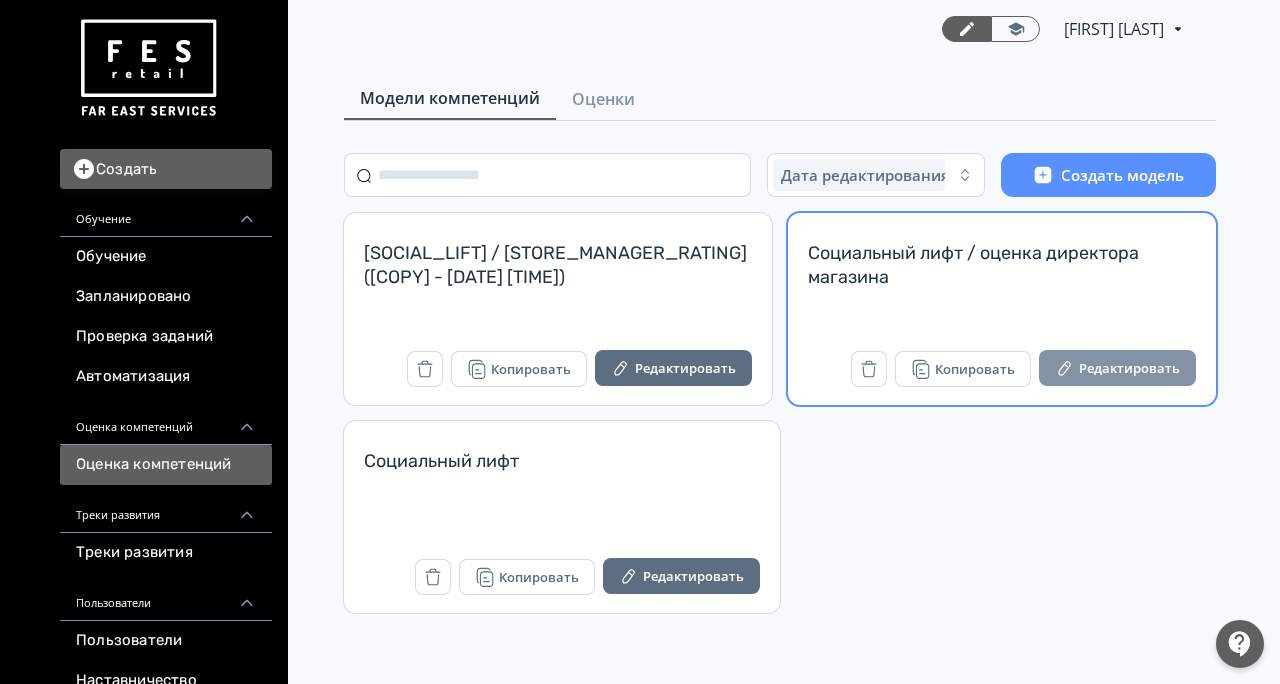 click on "Редактировать" at bounding box center [1117, 368] 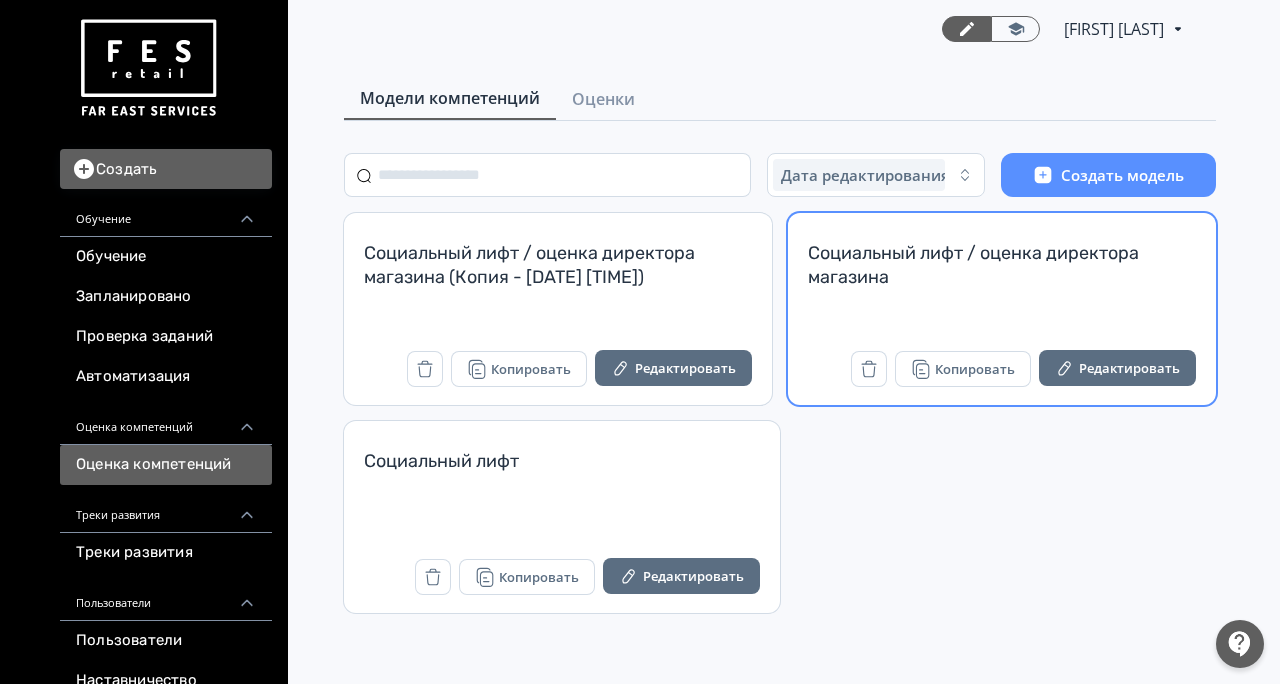 scroll, scrollTop: 0, scrollLeft: 0, axis: both 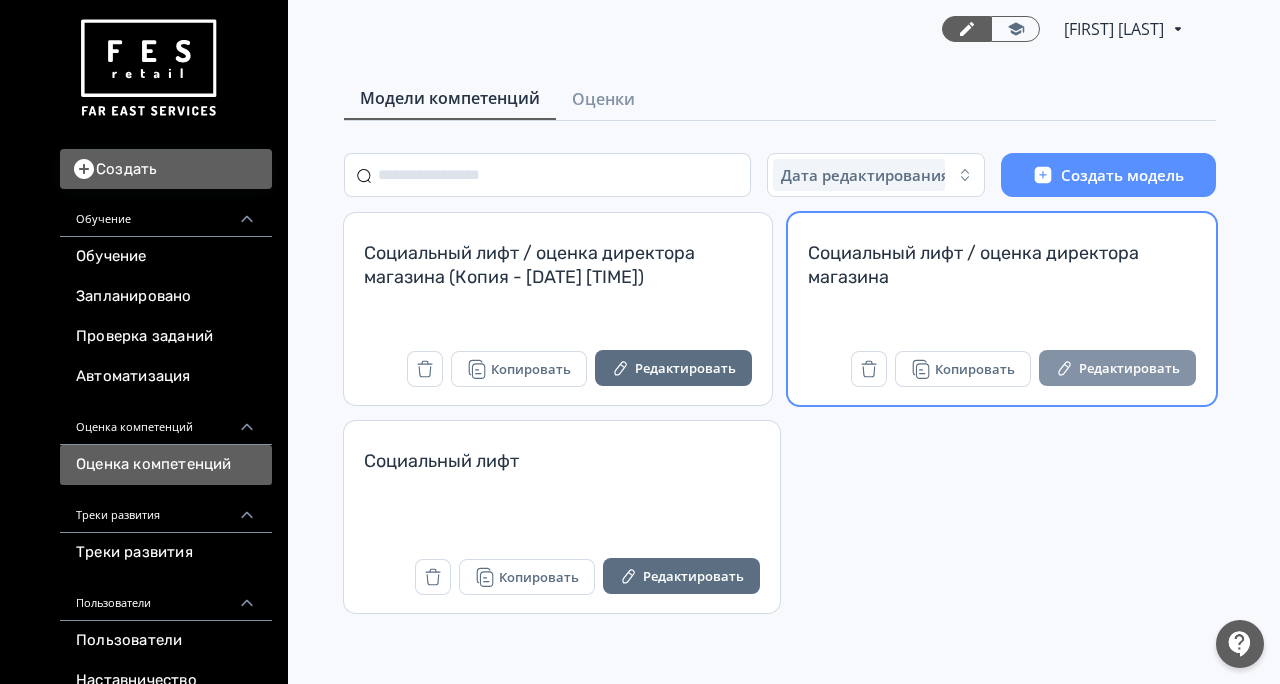 click on "Редактировать" at bounding box center [1117, 368] 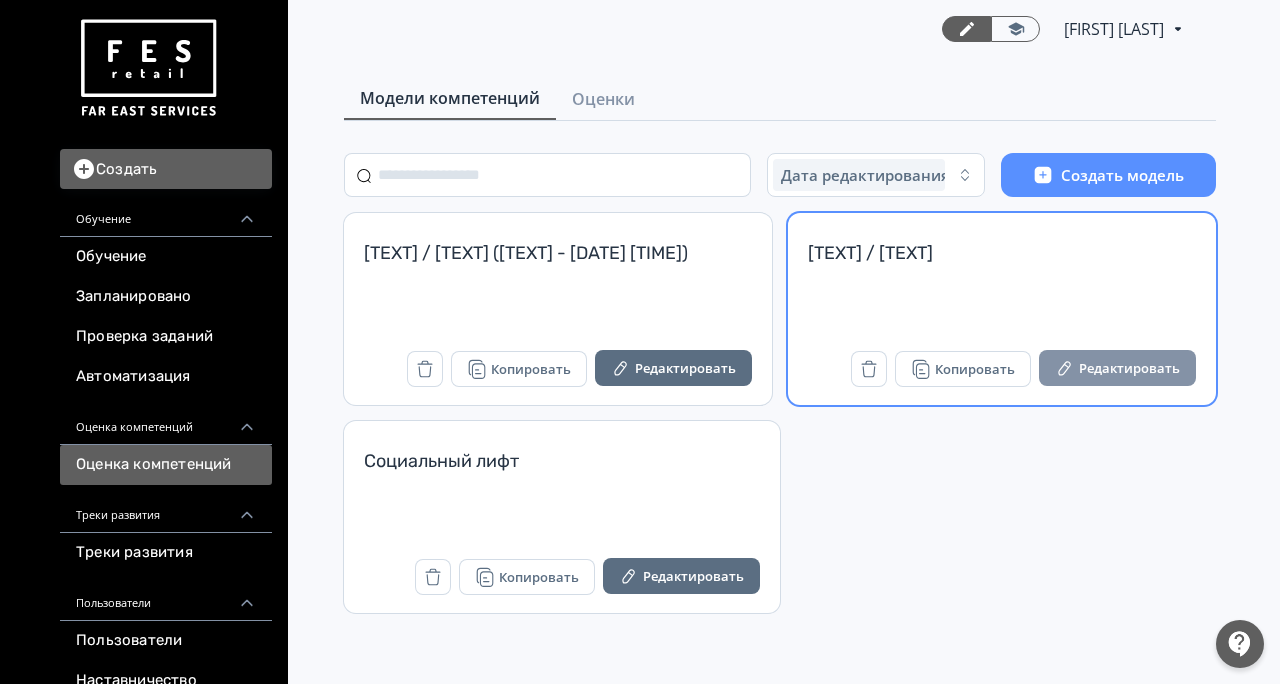 scroll, scrollTop: 0, scrollLeft: 0, axis: both 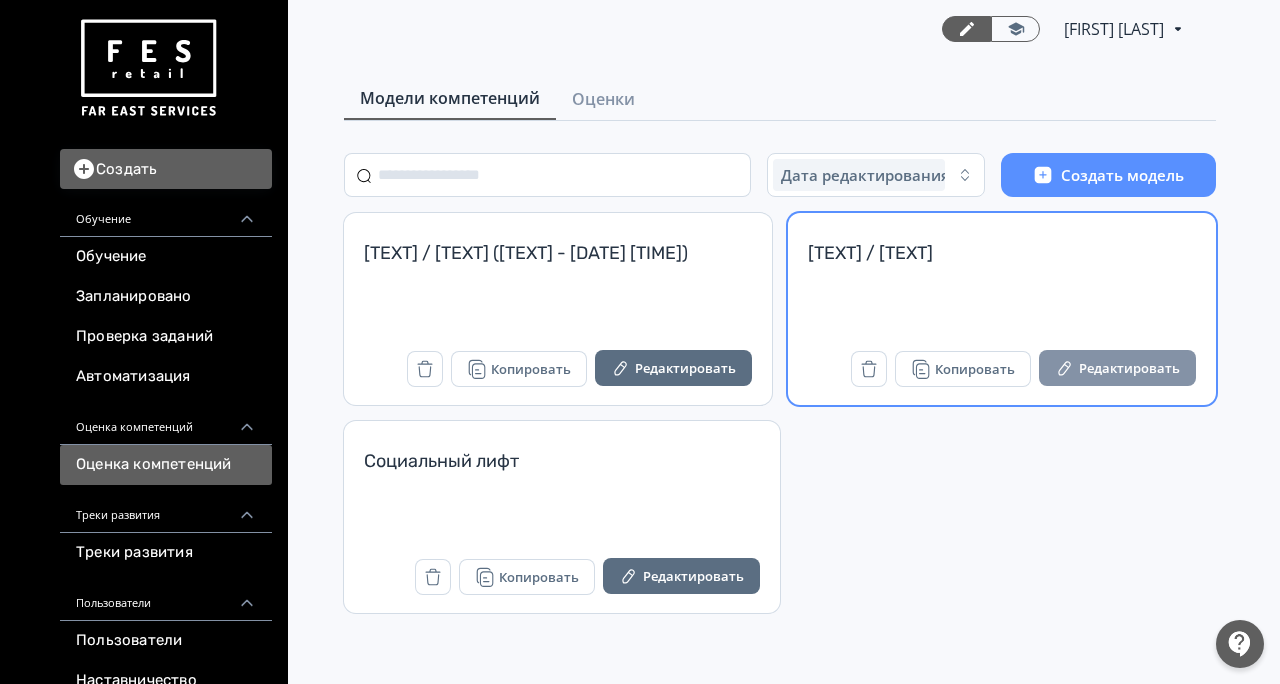 click on "Редактировать" at bounding box center [1117, 368] 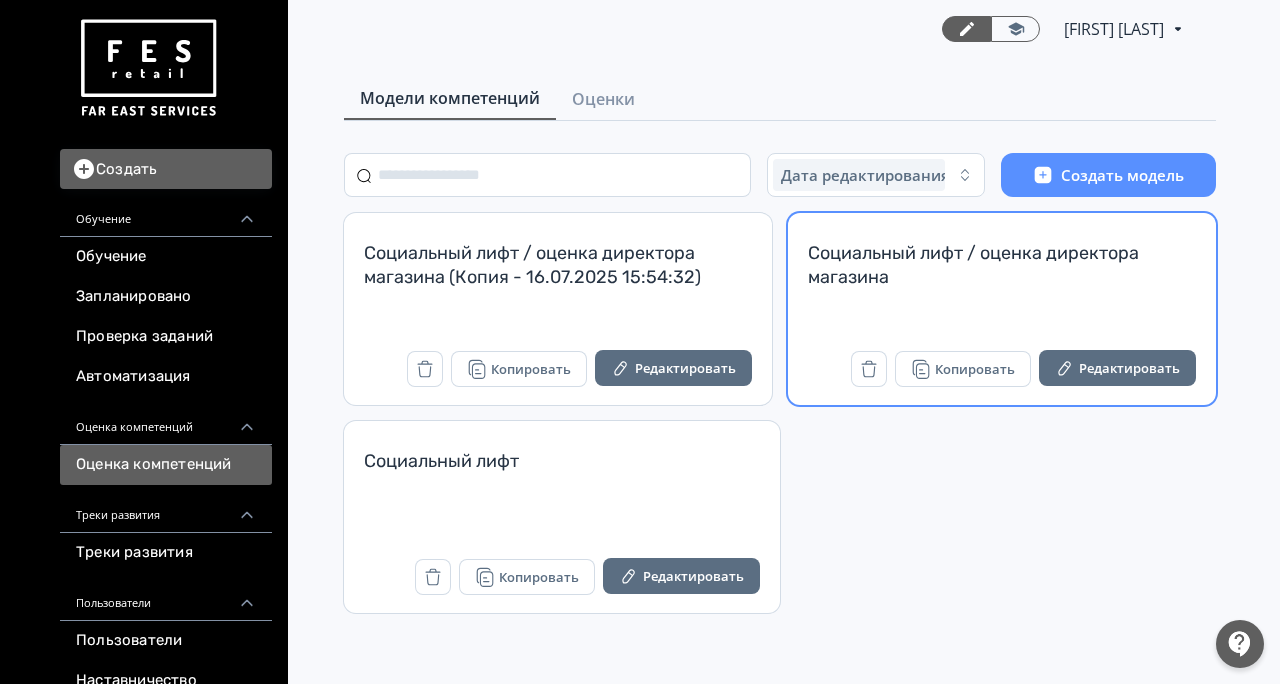 scroll, scrollTop: 0, scrollLeft: 0, axis: both 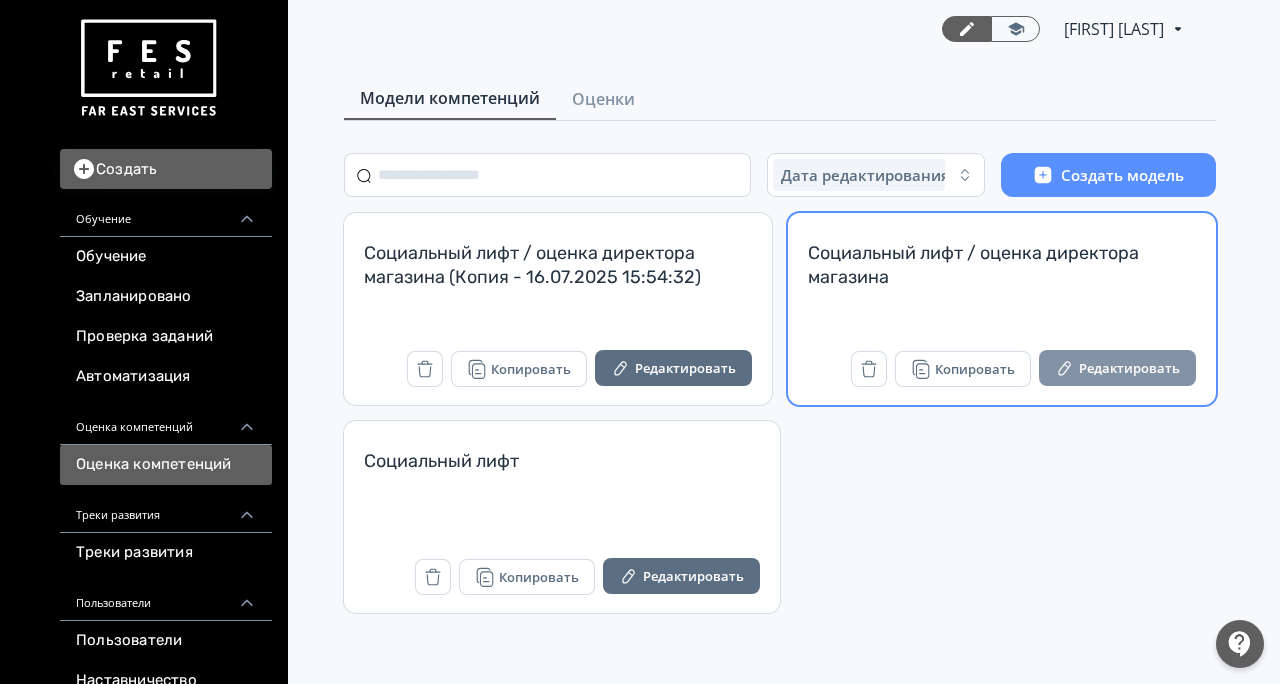 click on "Редактировать" at bounding box center [1117, 368] 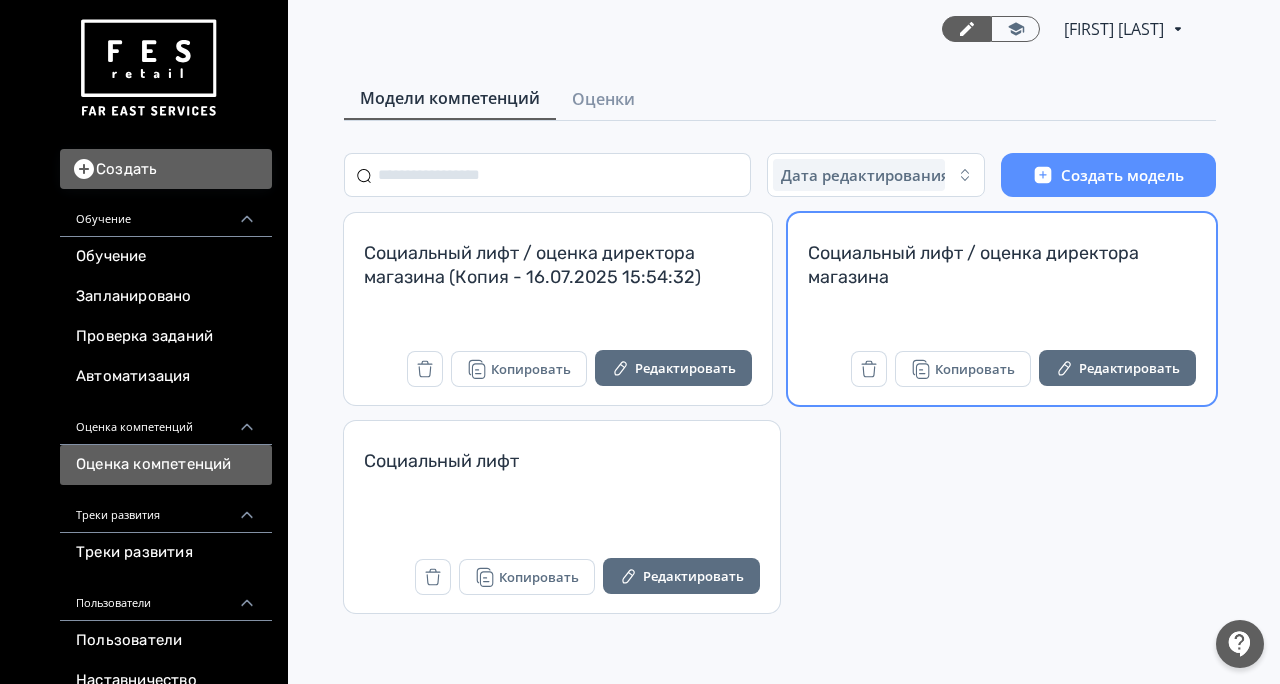 scroll, scrollTop: 0, scrollLeft: 0, axis: both 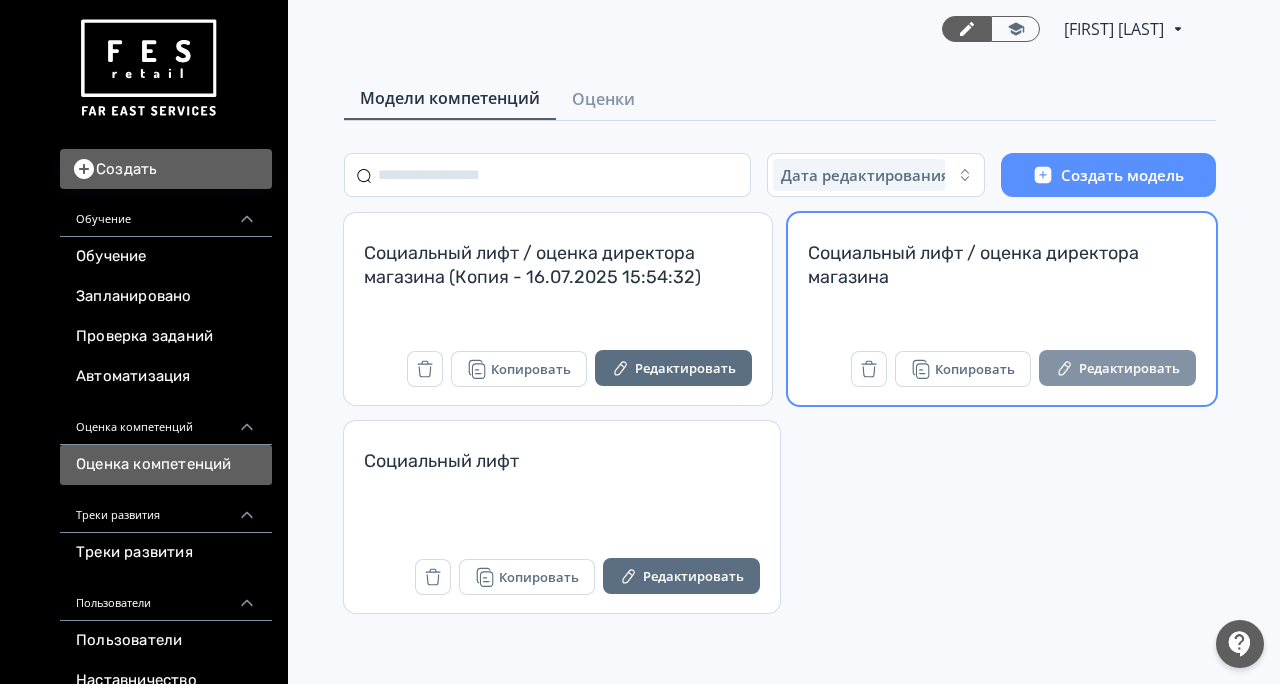 click on "Редактировать" at bounding box center [1117, 368] 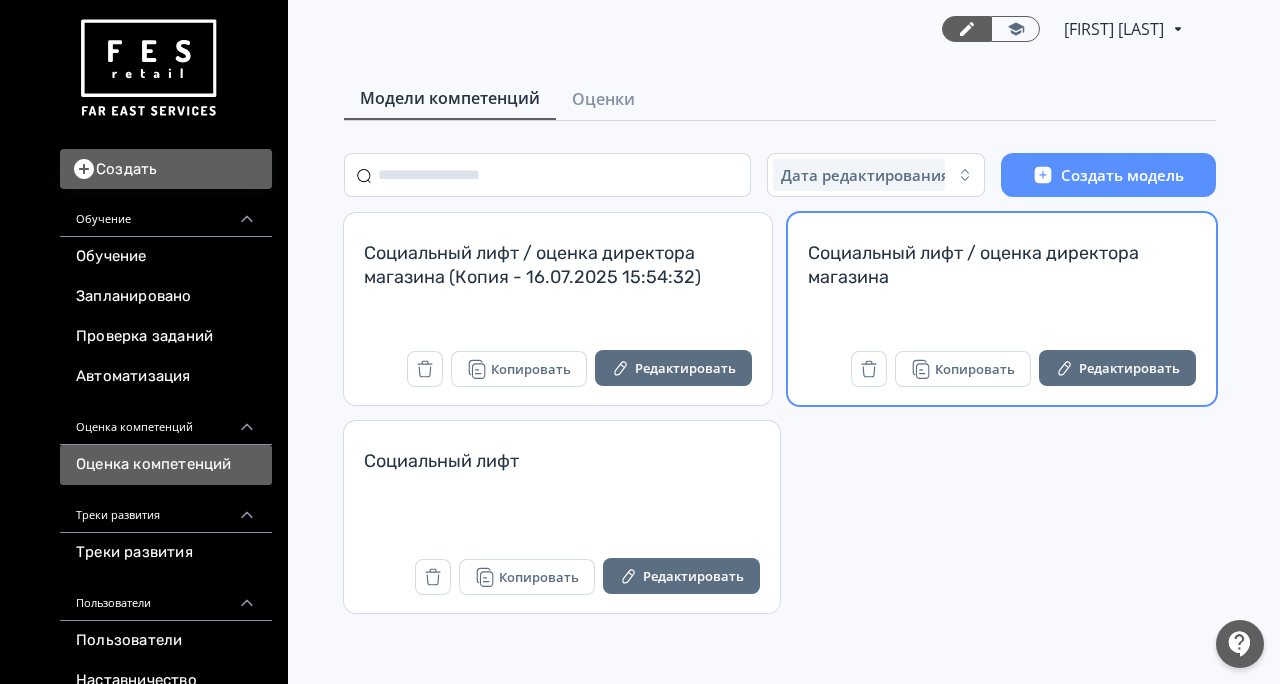 scroll, scrollTop: 0, scrollLeft: 0, axis: both 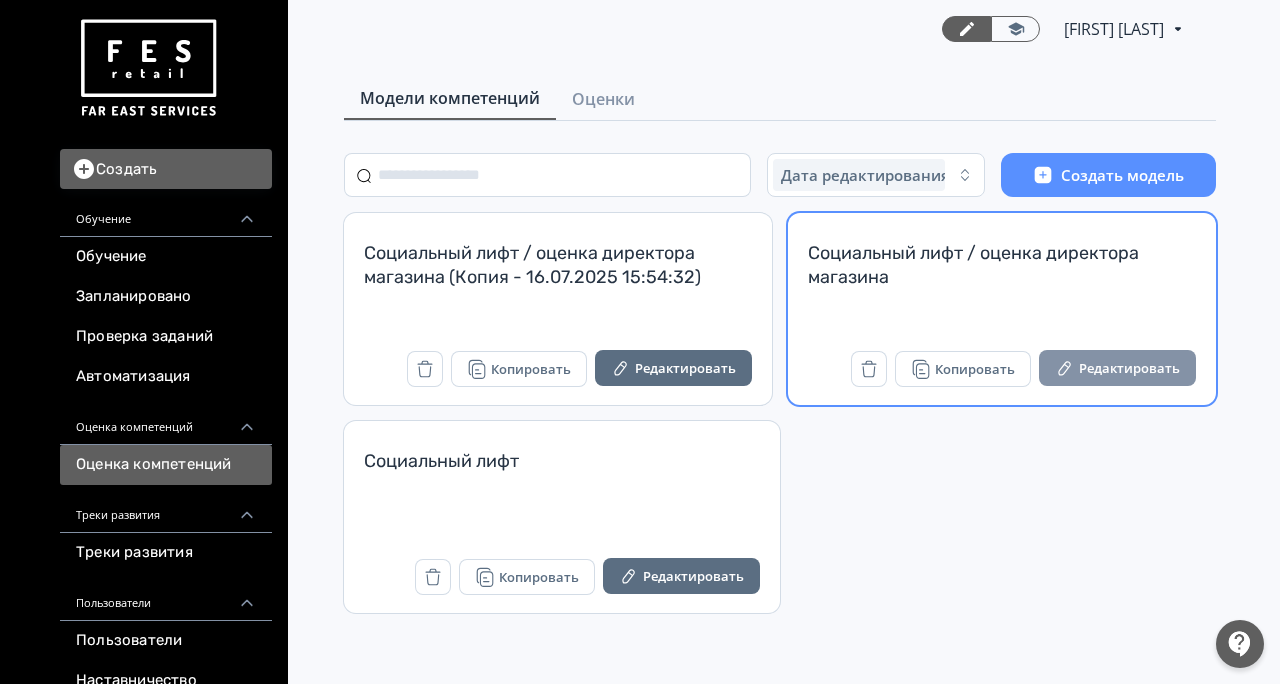 click on "Редактировать" at bounding box center (1117, 368) 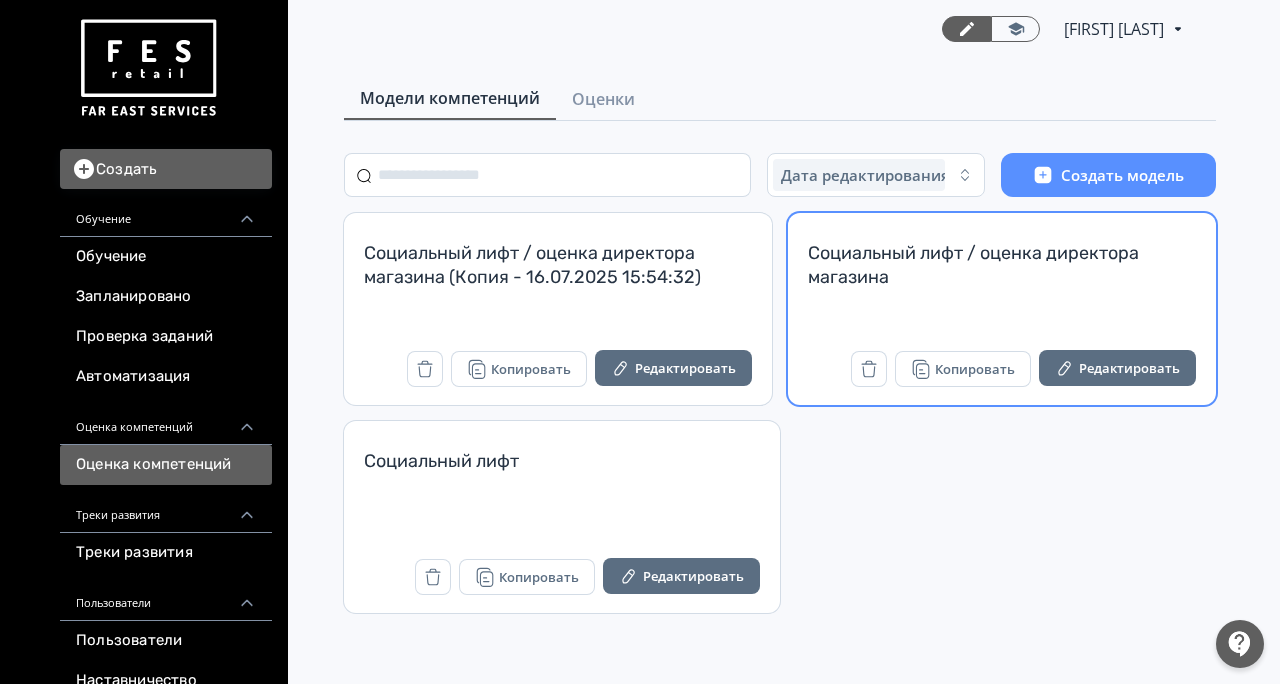 scroll, scrollTop: 0, scrollLeft: 0, axis: both 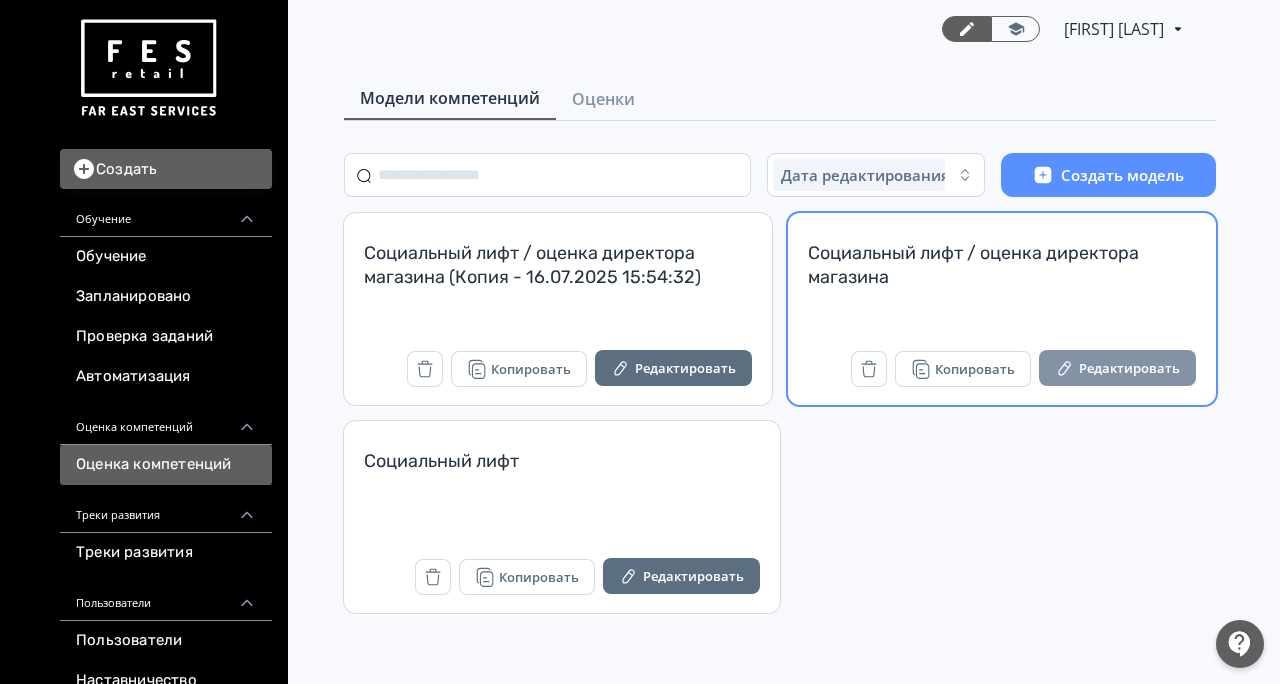 click on "Редактировать" at bounding box center (1117, 368) 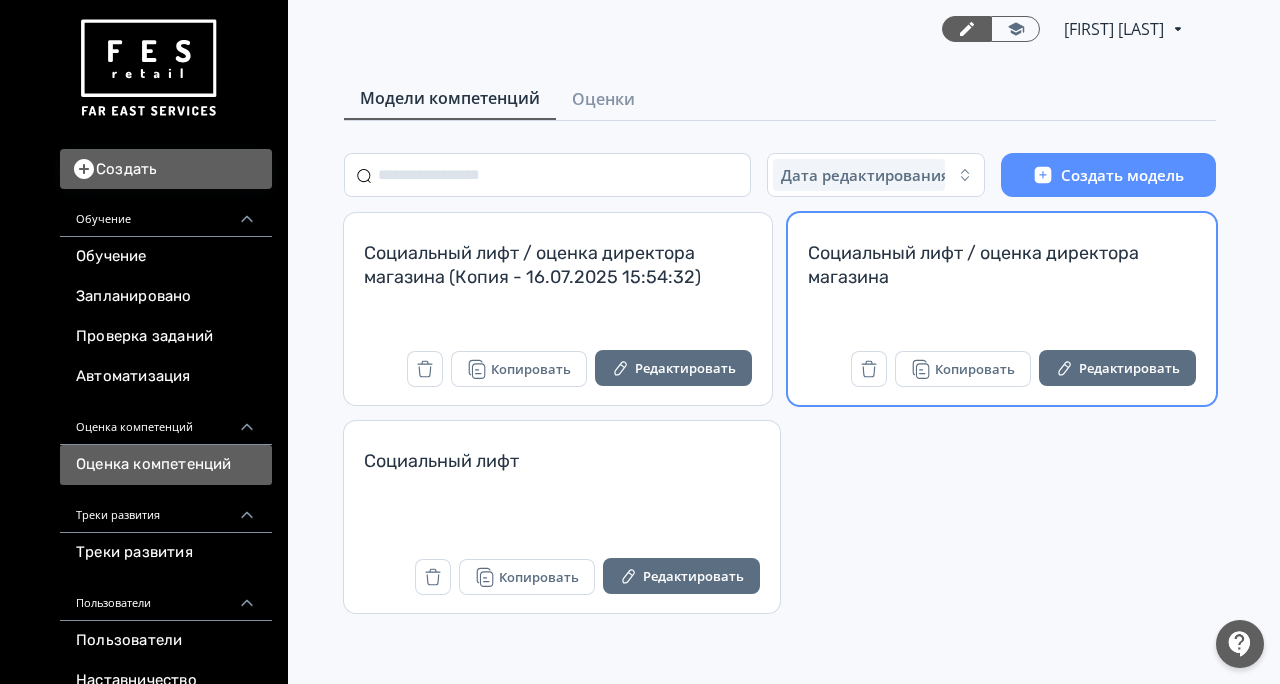 scroll, scrollTop: 0, scrollLeft: 0, axis: both 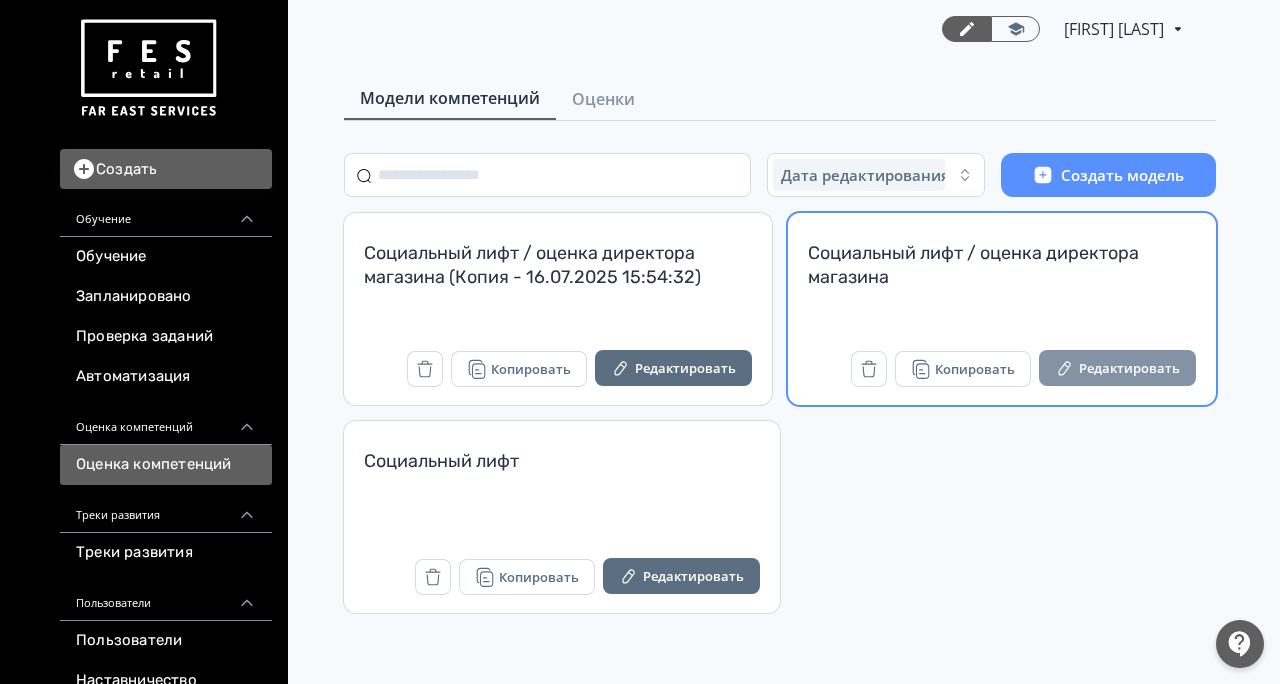 click on "Редактировать" at bounding box center [1117, 368] 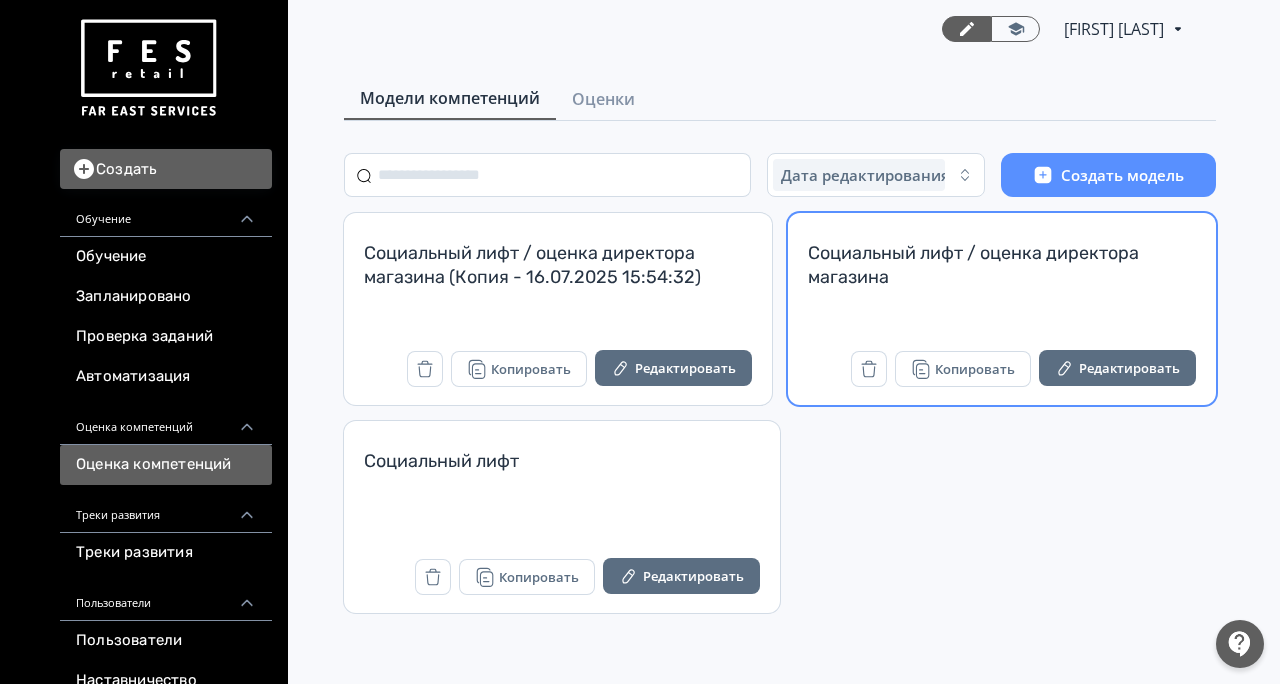 scroll, scrollTop: 0, scrollLeft: 0, axis: both 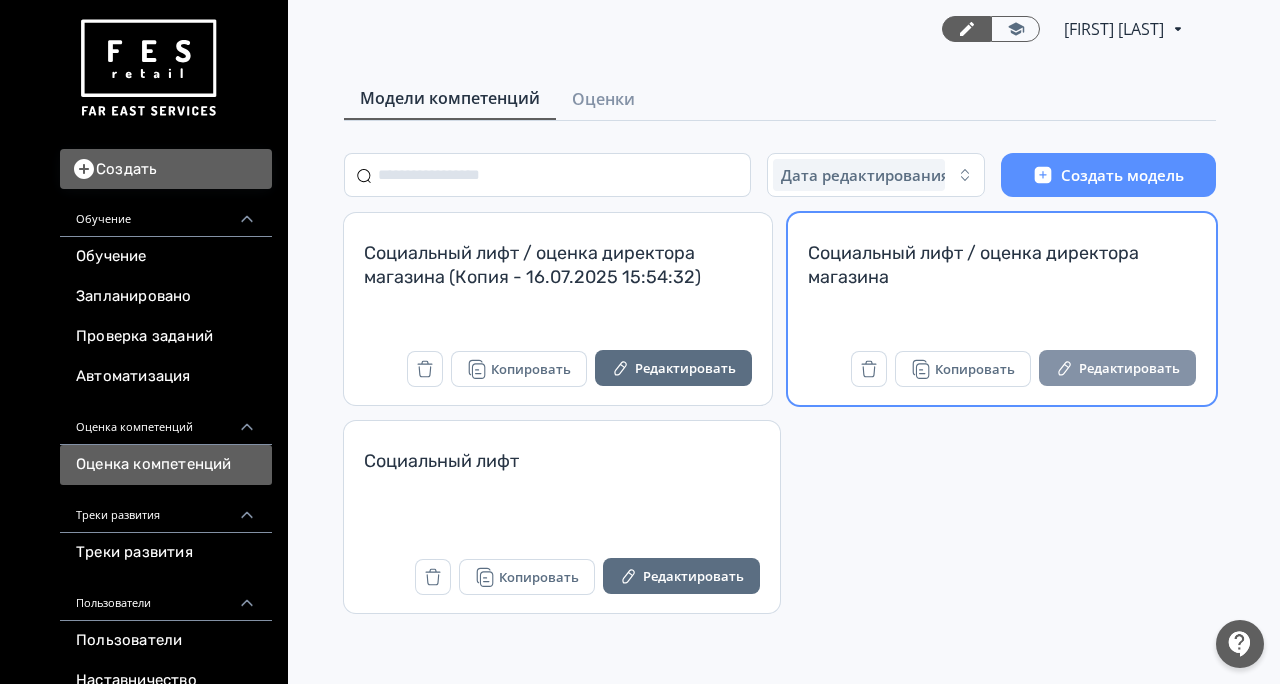 click on "Редактировать" at bounding box center (1117, 368) 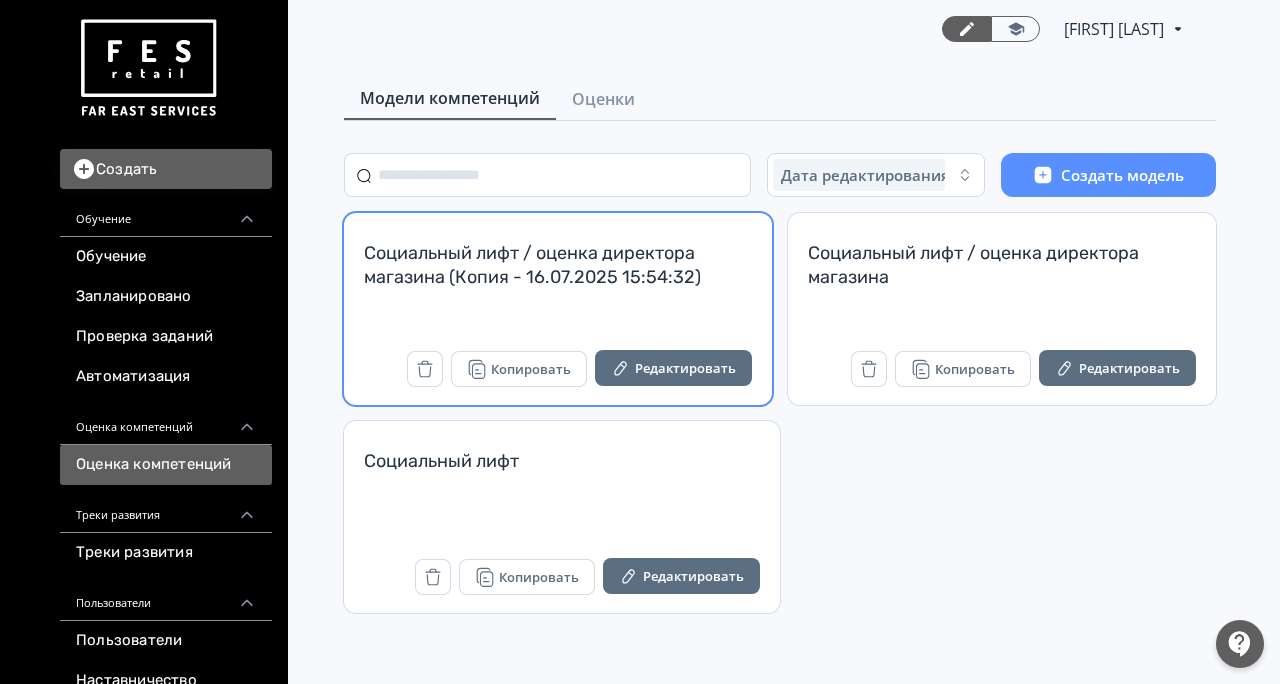 scroll, scrollTop: 0, scrollLeft: 0, axis: both 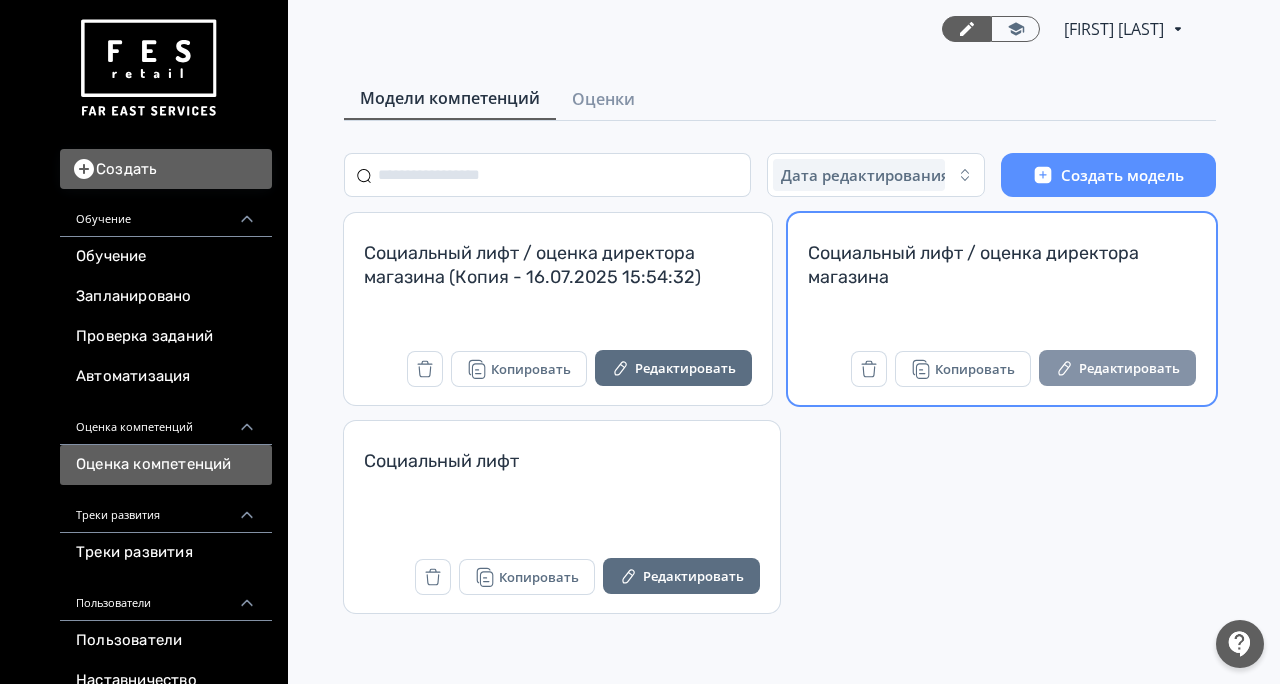 click on "Редактировать" at bounding box center [1117, 368] 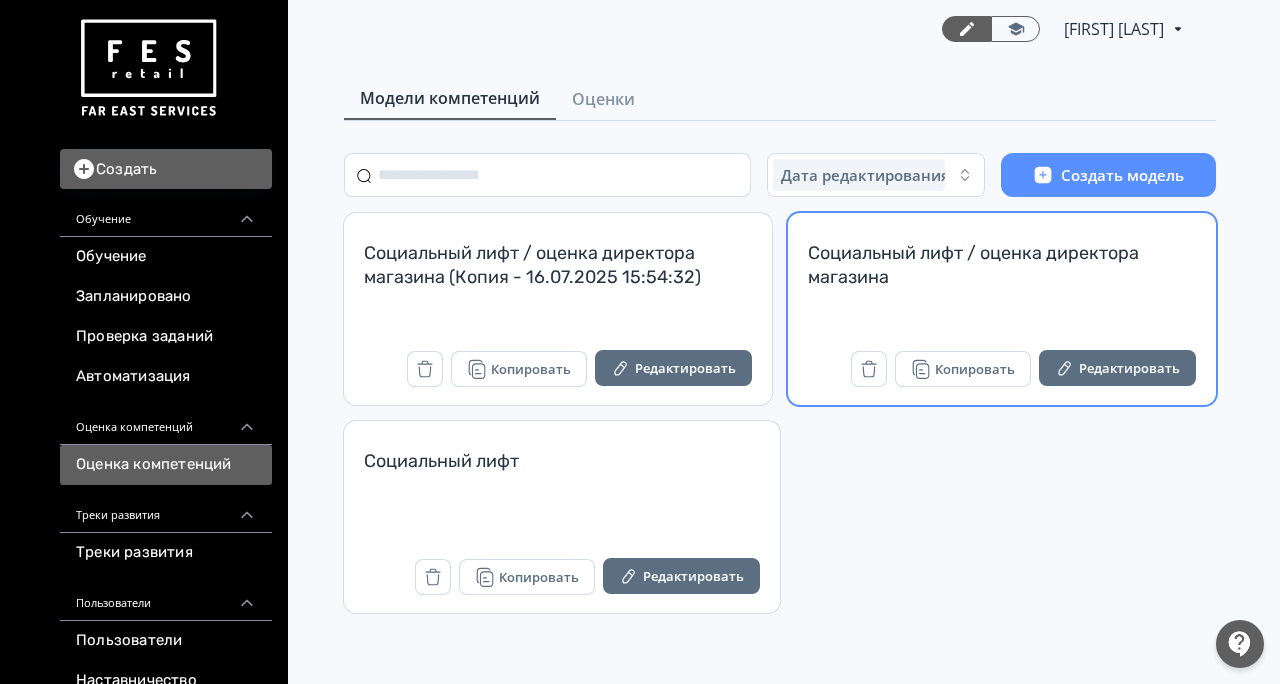 scroll, scrollTop: 0, scrollLeft: 0, axis: both 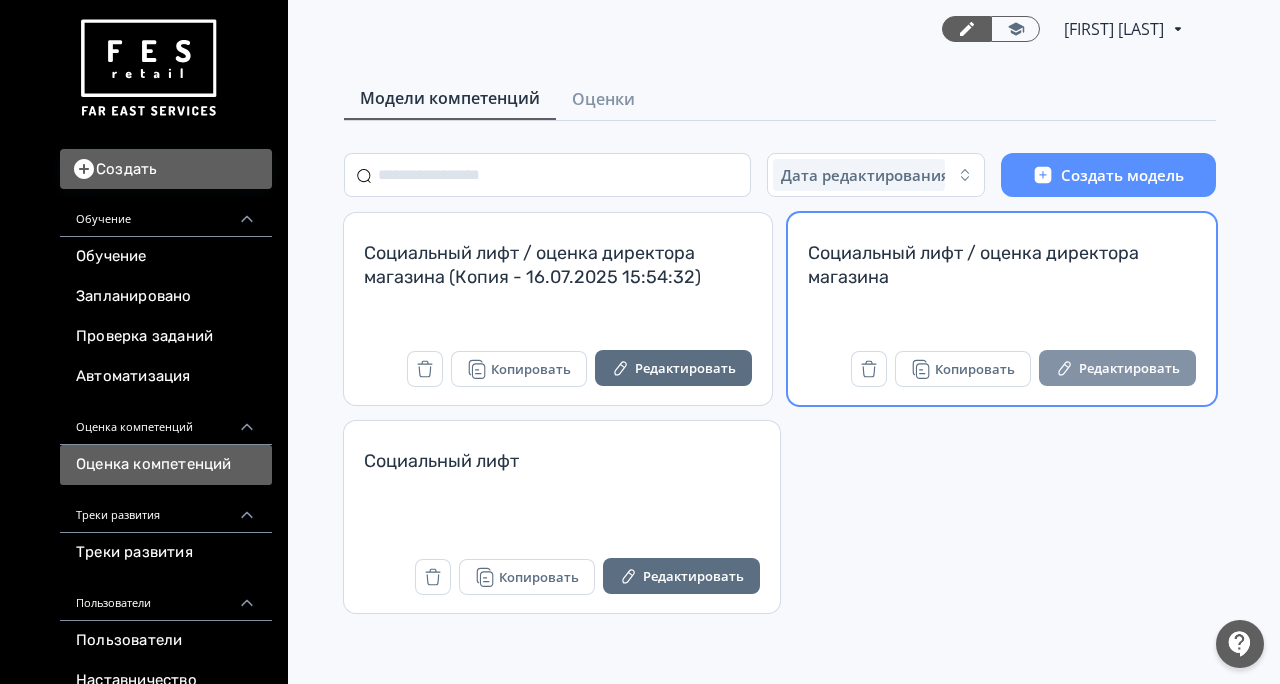 click on "Редактировать" at bounding box center (1117, 368) 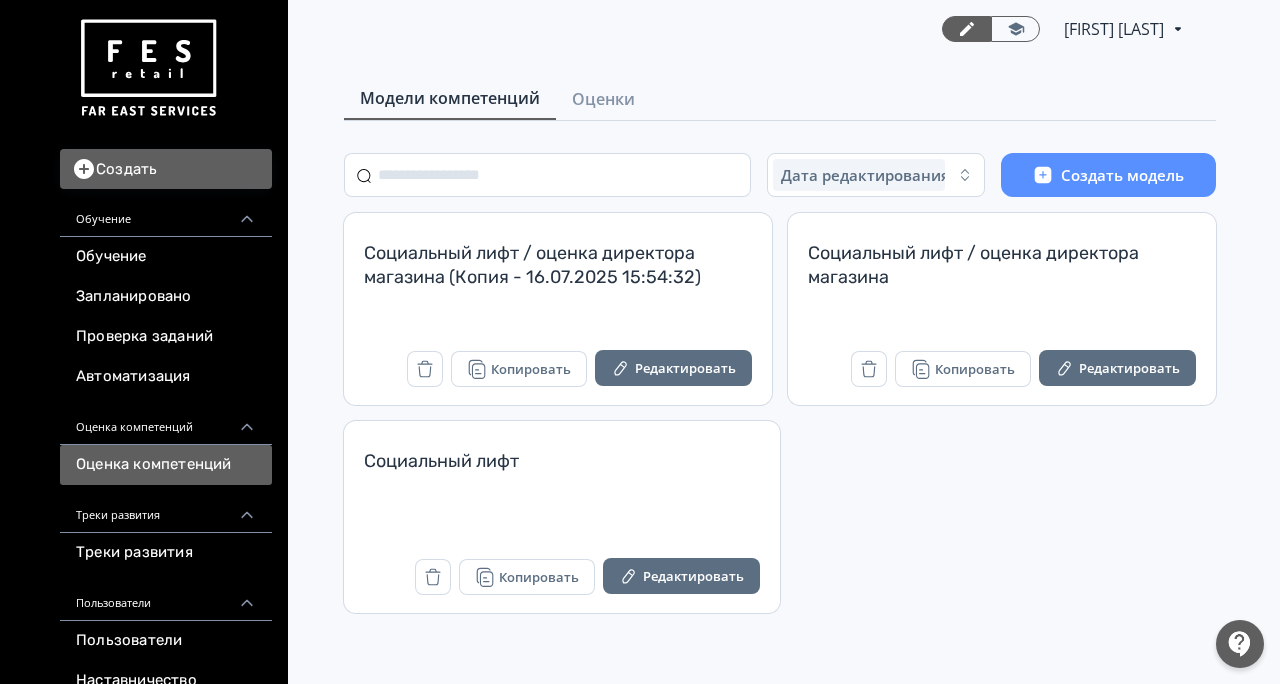 scroll, scrollTop: 0, scrollLeft: 0, axis: both 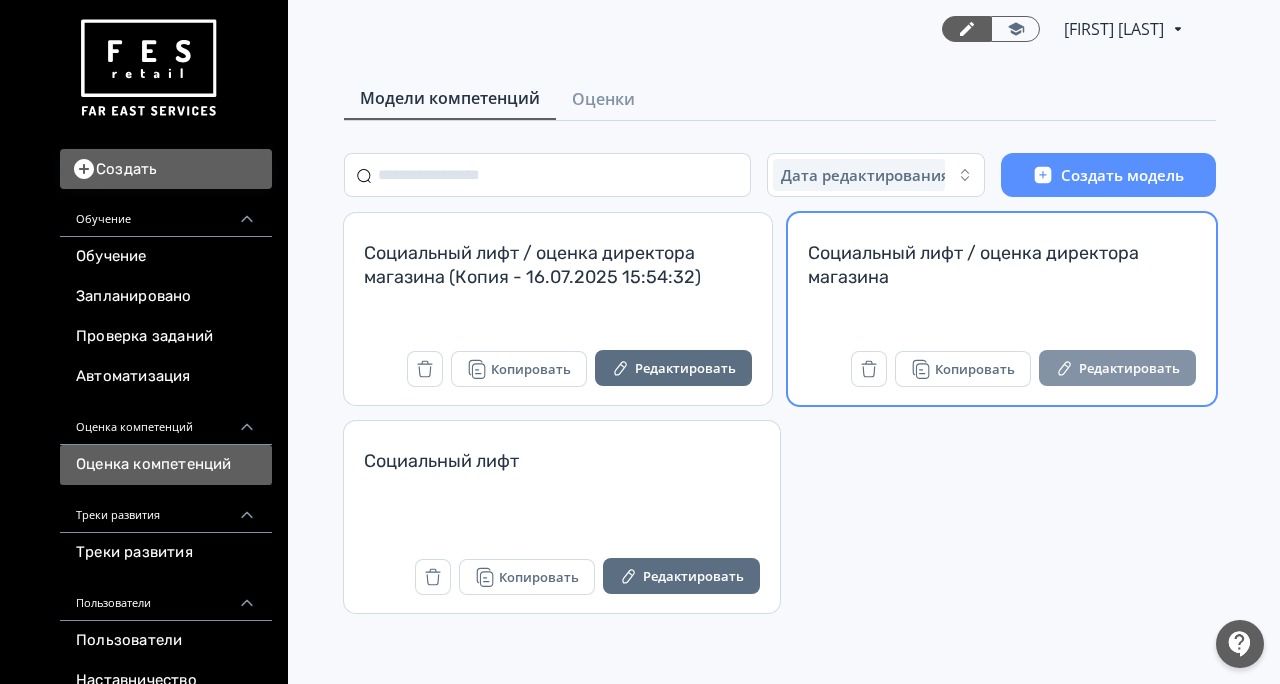 click on "Редактировать" at bounding box center [1117, 368] 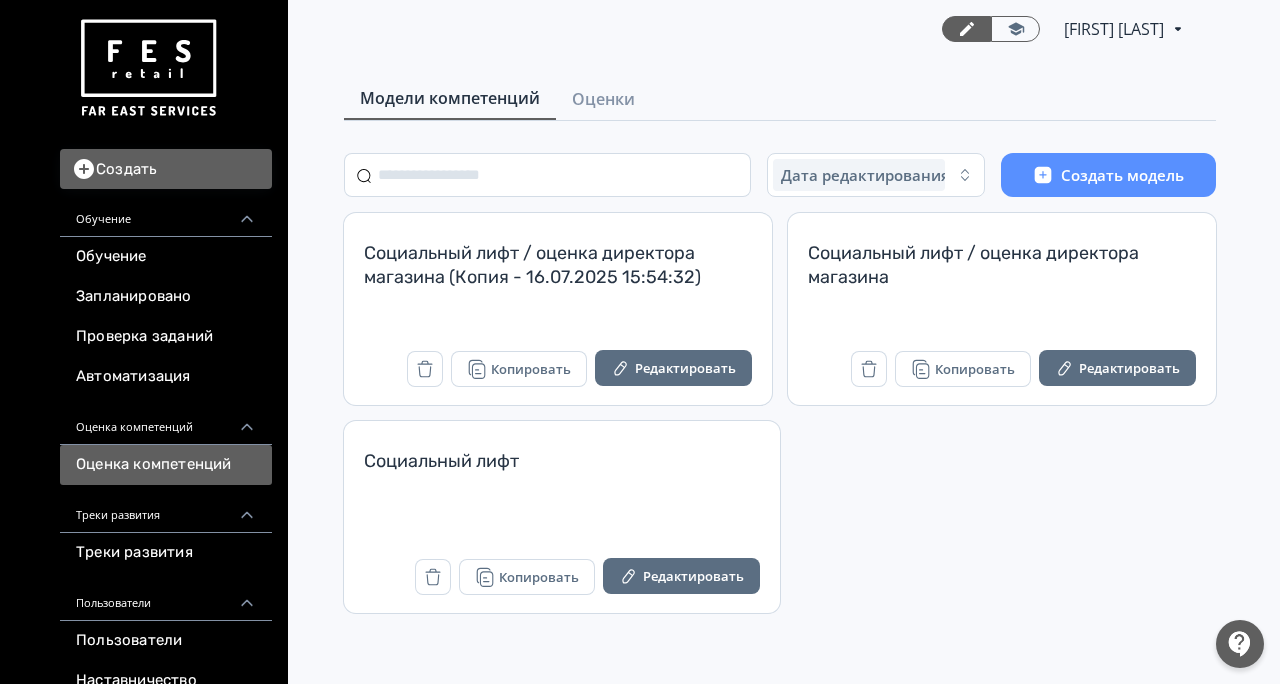 scroll, scrollTop: 0, scrollLeft: 0, axis: both 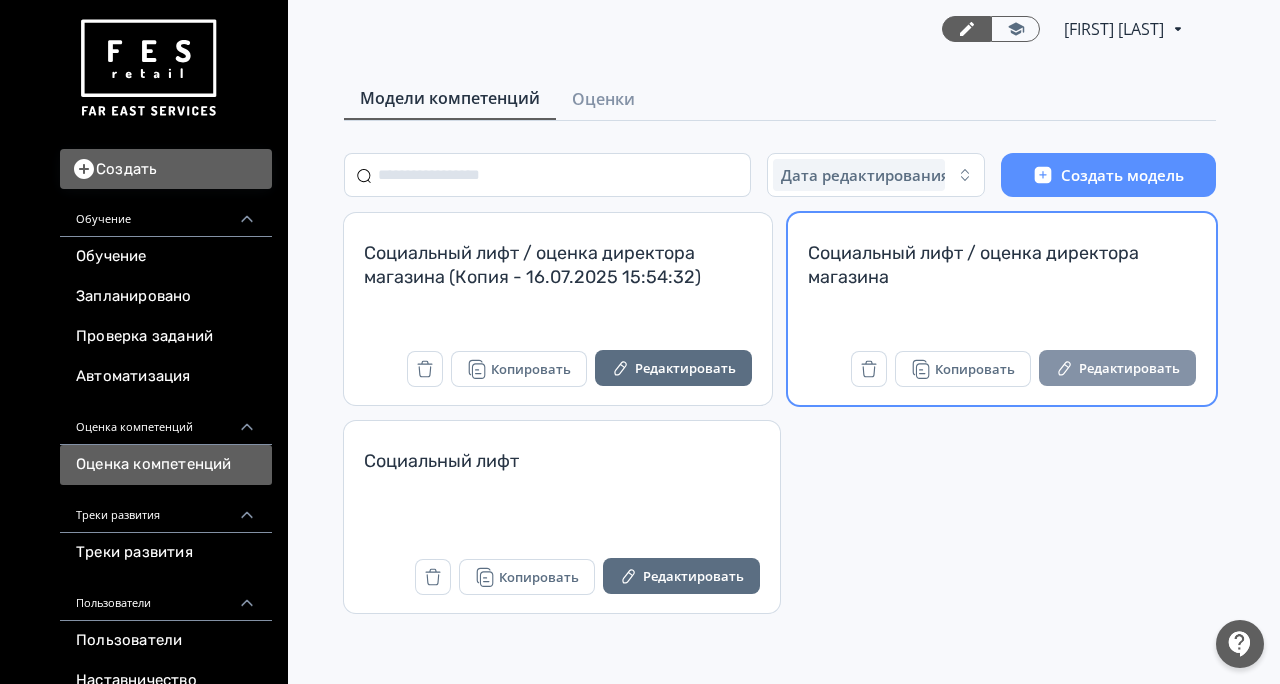 click on "Редактировать" at bounding box center [1117, 368] 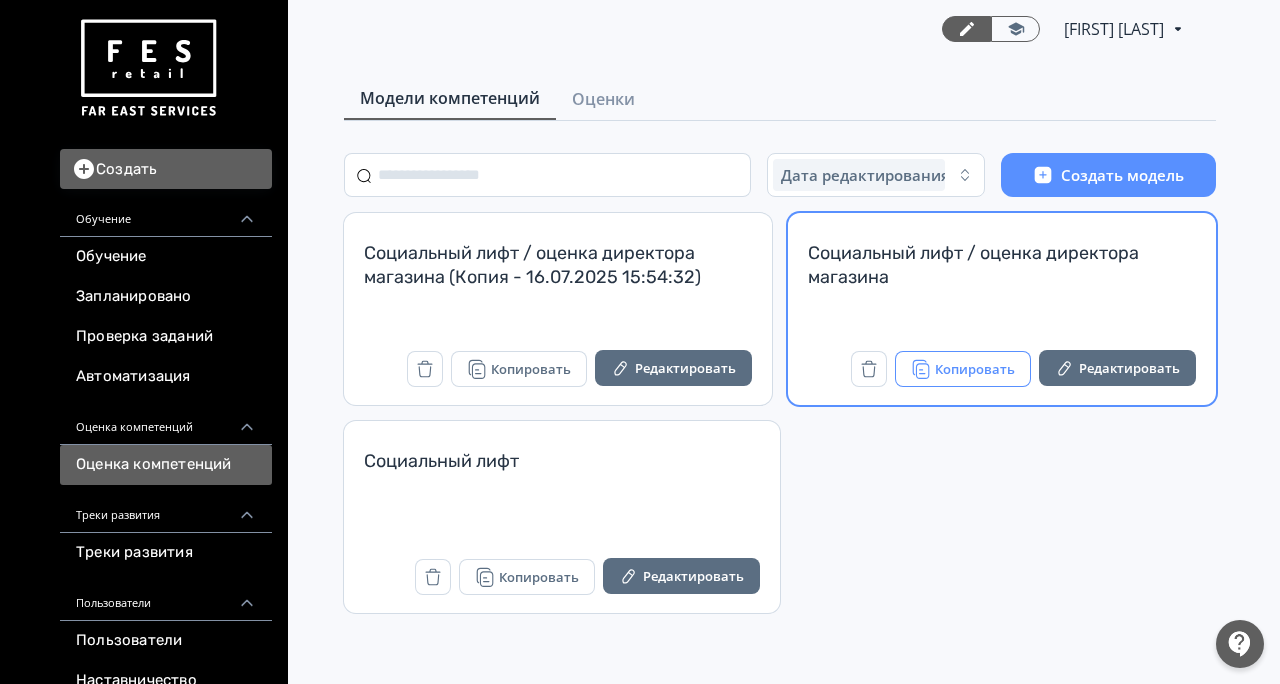 scroll, scrollTop: 0, scrollLeft: 0, axis: both 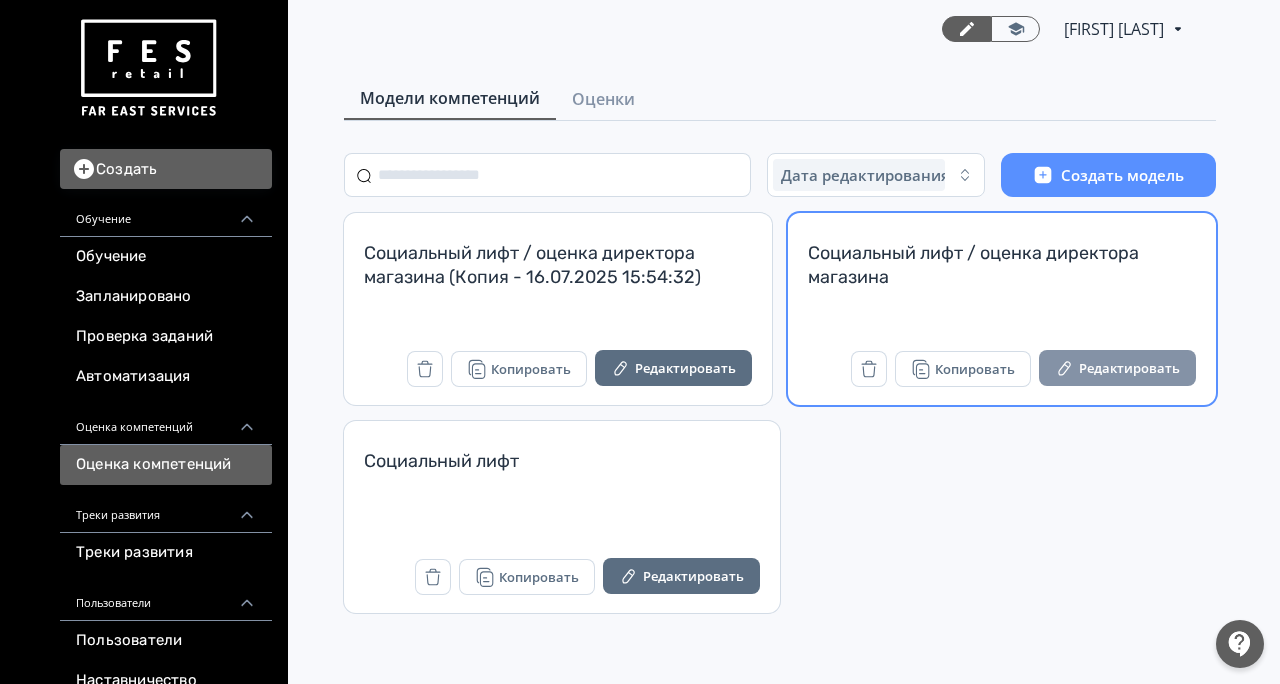 click on "Редактировать" at bounding box center [1117, 368] 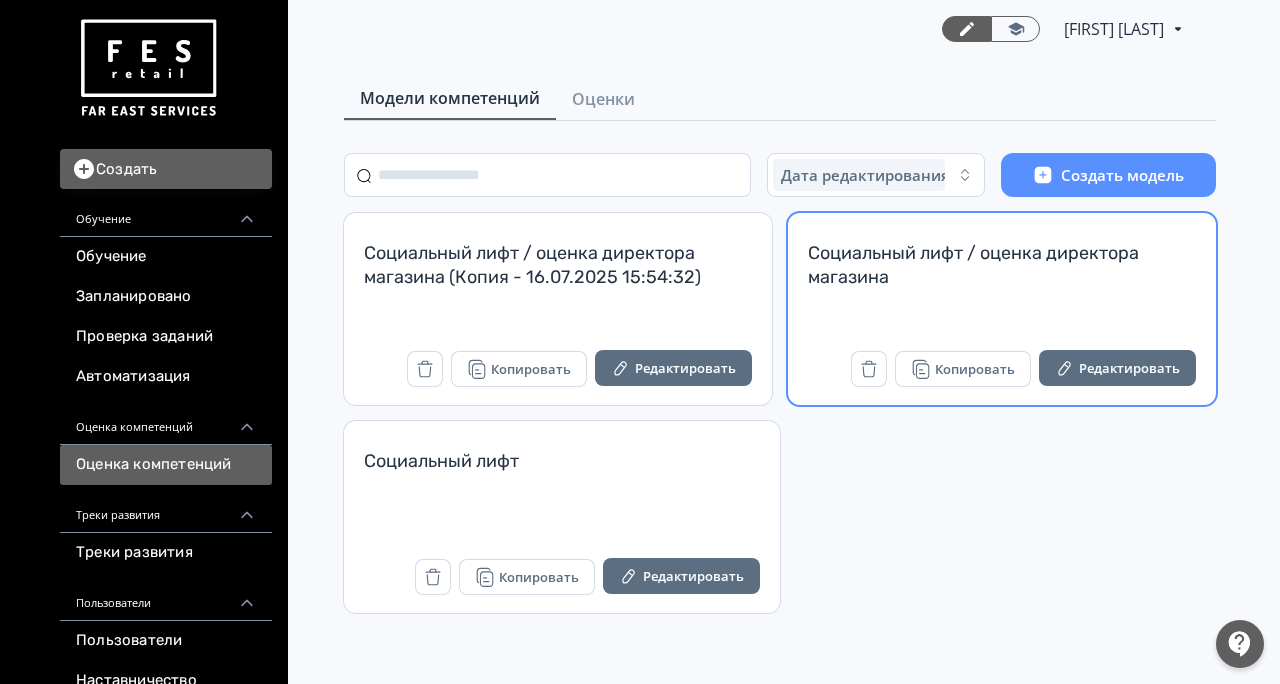 scroll, scrollTop: 0, scrollLeft: 0, axis: both 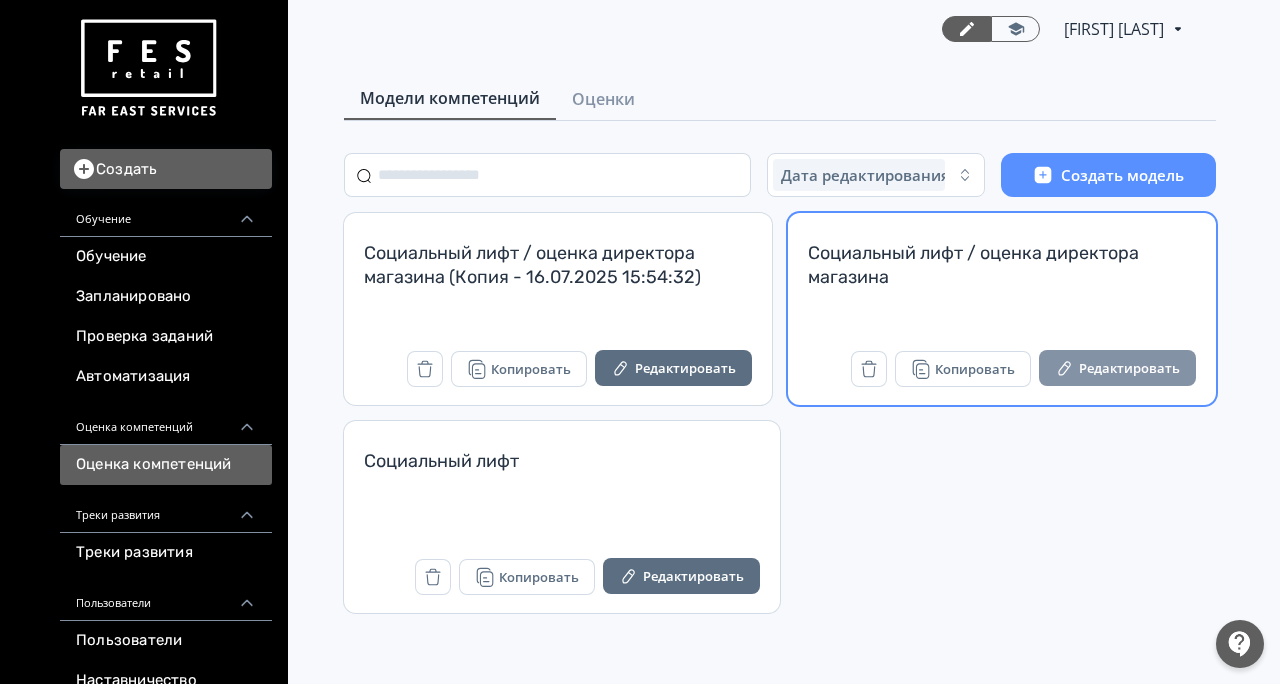 click on "Редактировать" at bounding box center (1117, 368) 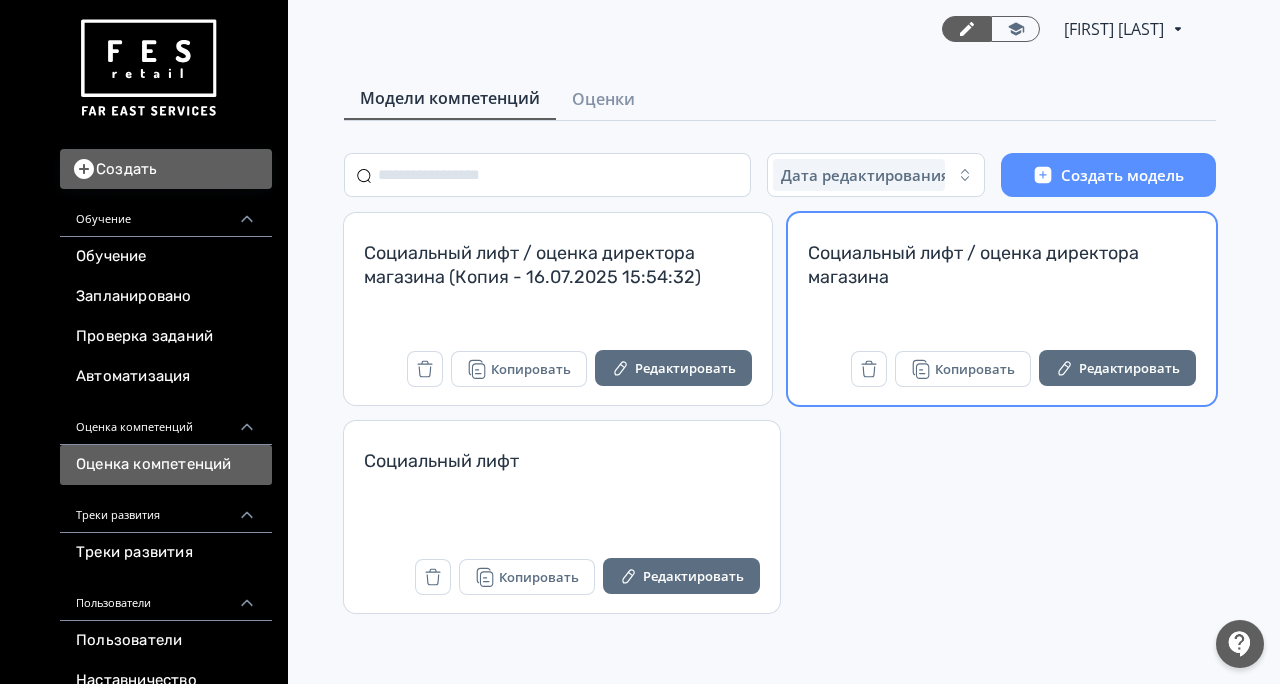 scroll, scrollTop: 0, scrollLeft: 0, axis: both 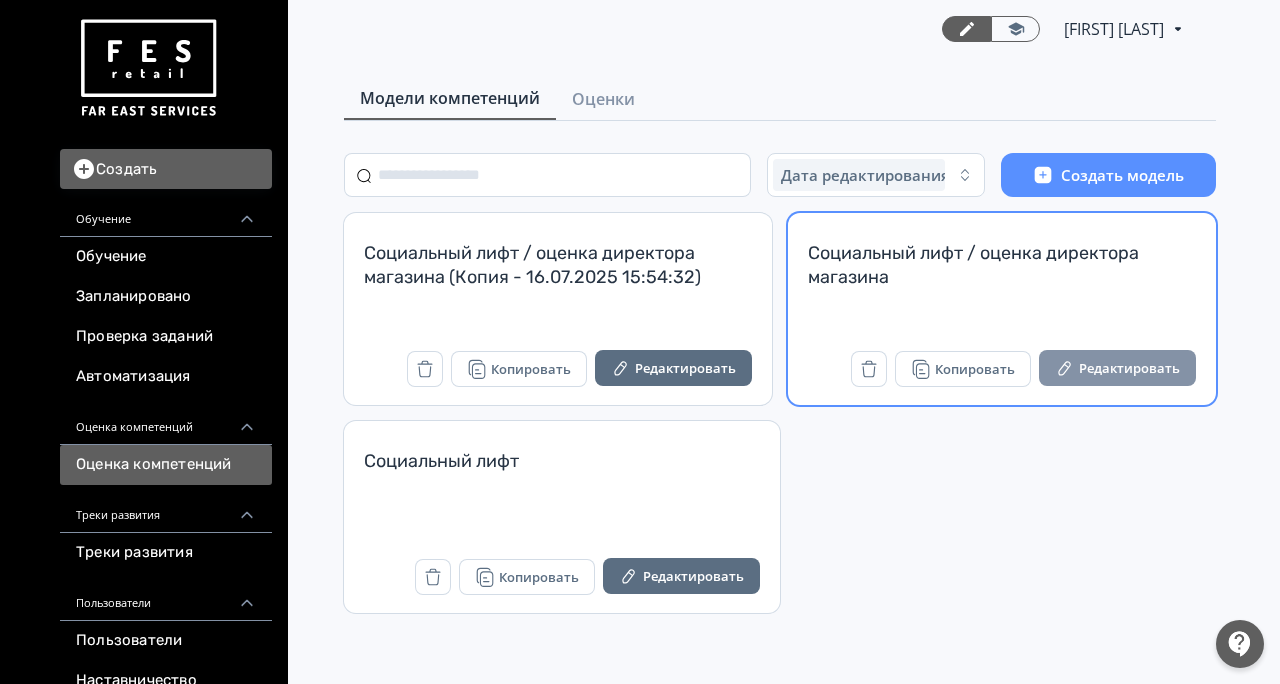 click on "Редактировать" at bounding box center [1117, 368] 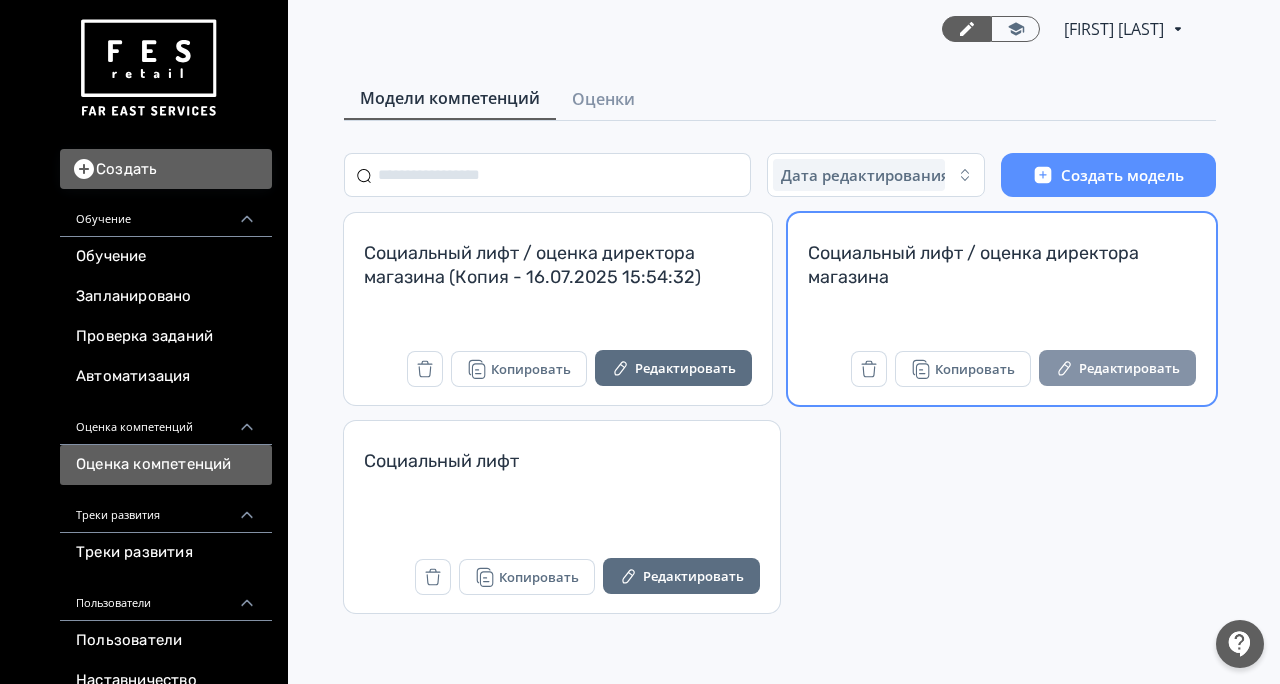 scroll, scrollTop: 0, scrollLeft: 0, axis: both 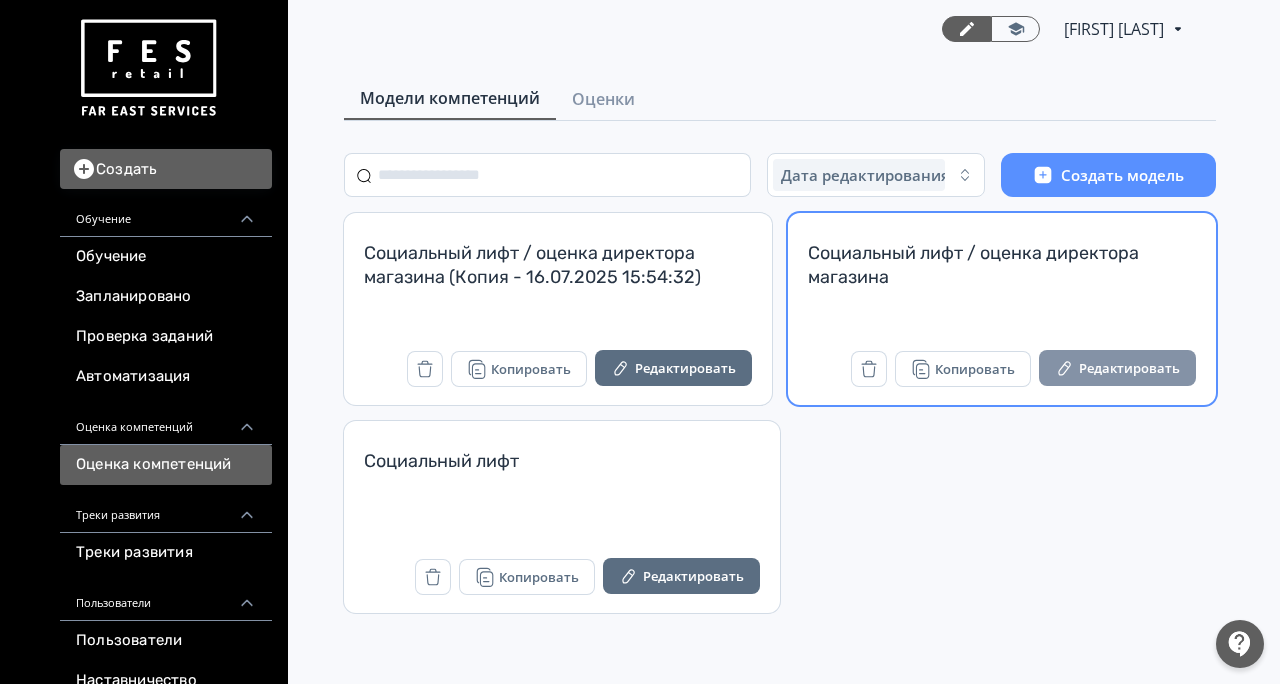 click on "Редактировать" at bounding box center (1117, 368) 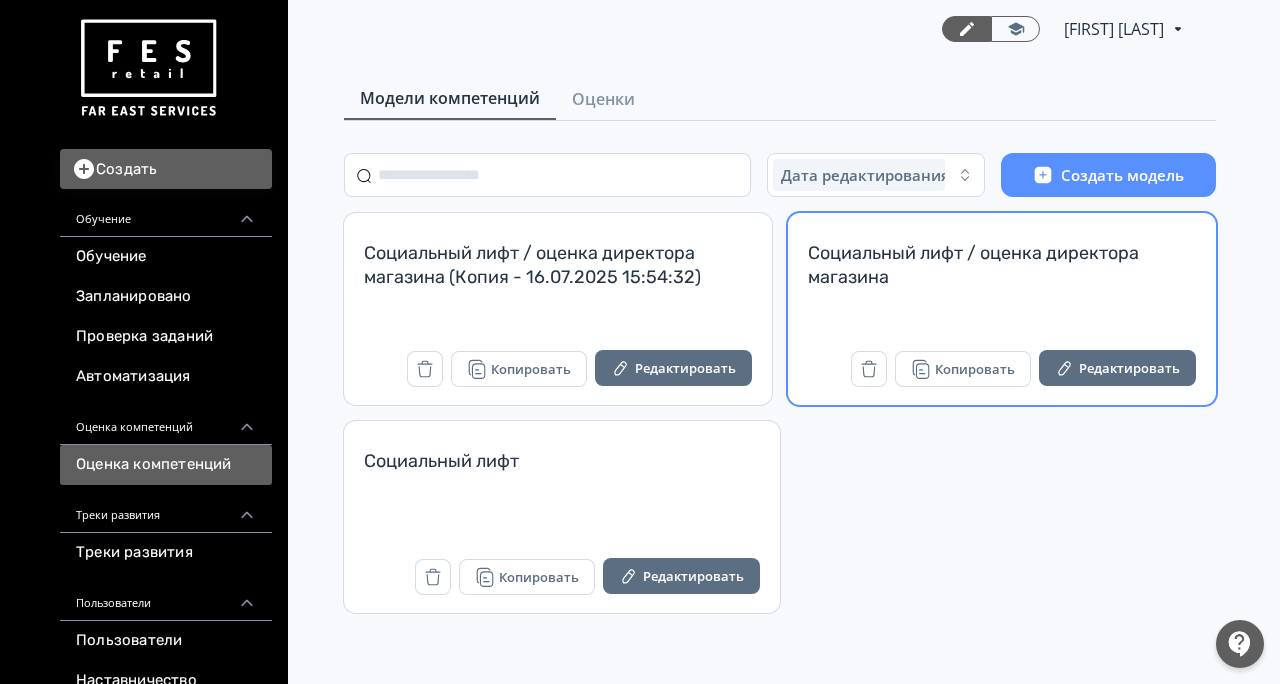 scroll, scrollTop: 0, scrollLeft: 0, axis: both 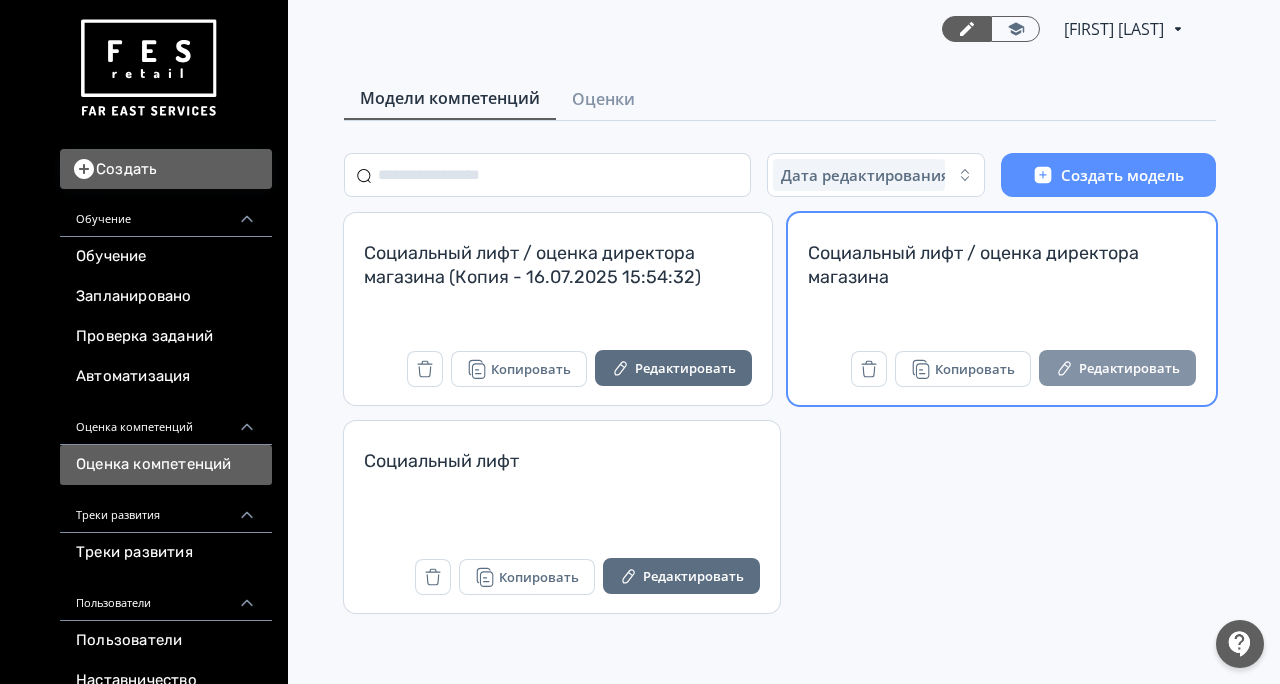 click on "Редактировать" at bounding box center (1117, 368) 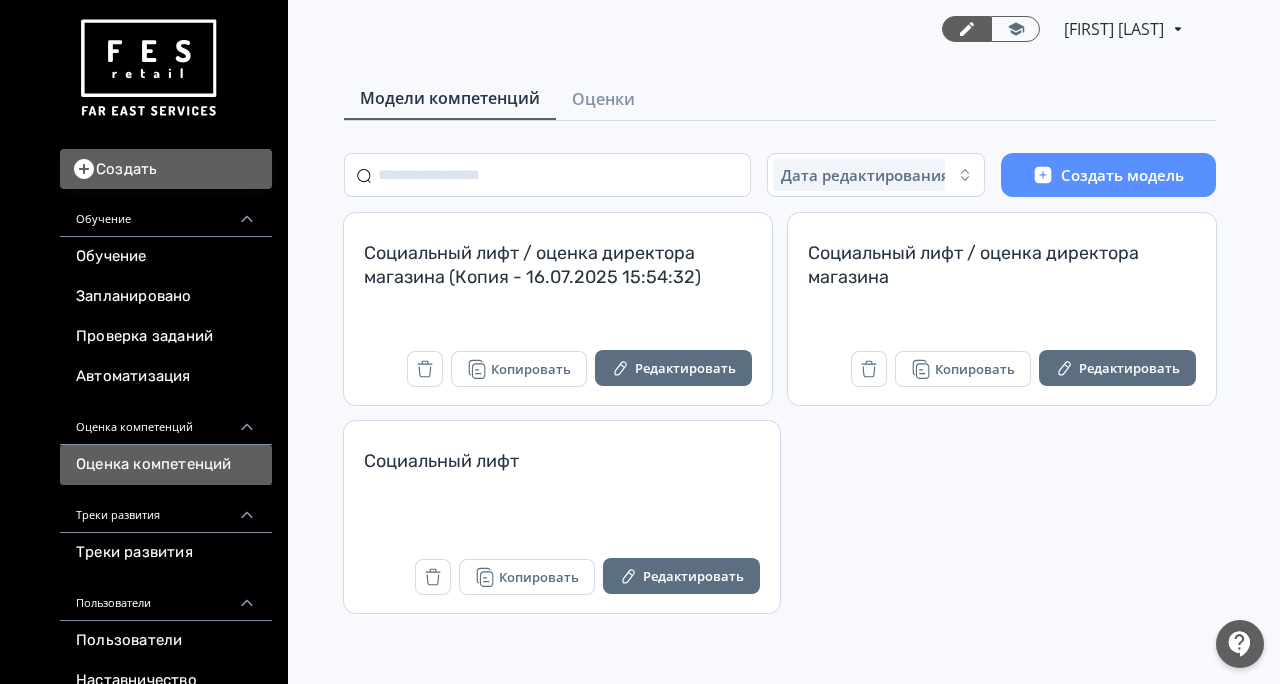 scroll, scrollTop: 0, scrollLeft: 0, axis: both 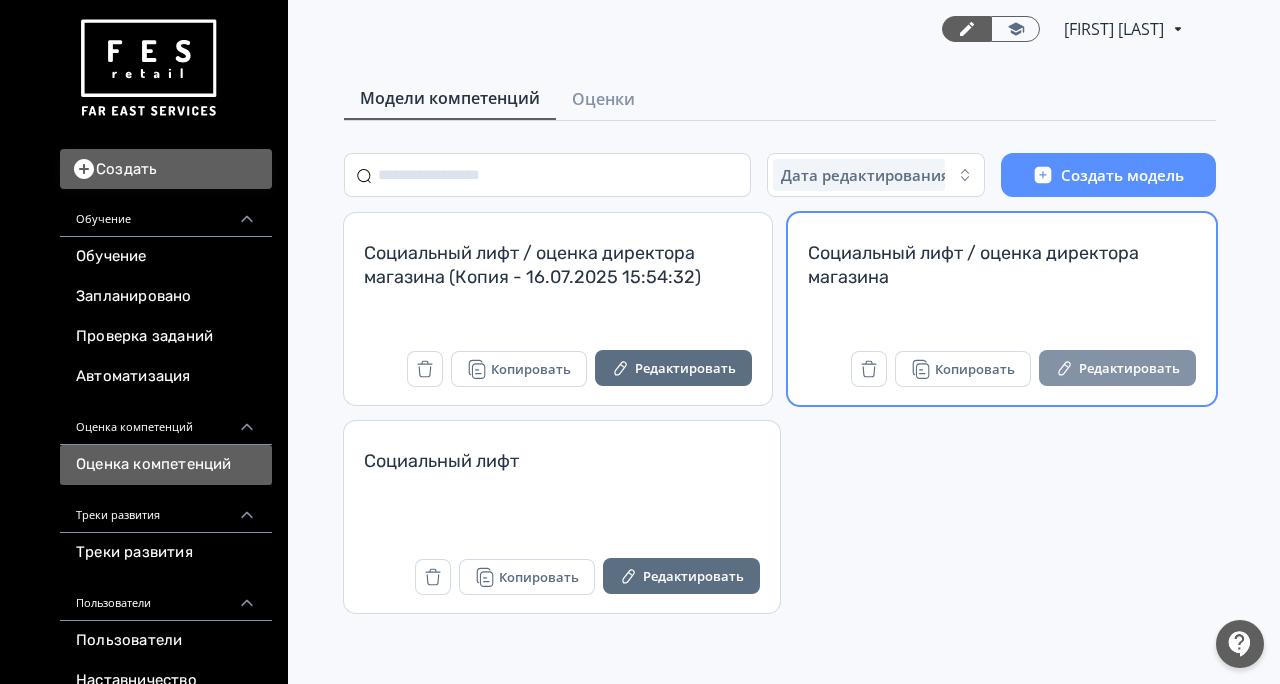click on "Редактировать" at bounding box center [1117, 368] 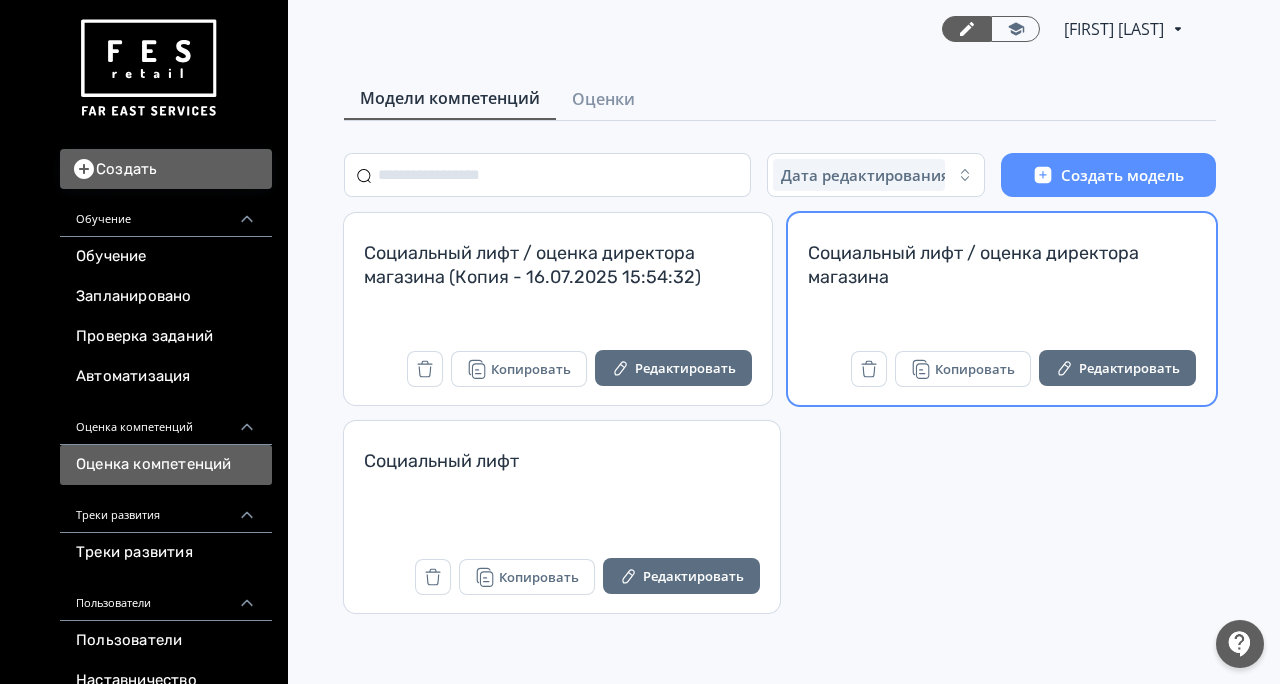 scroll, scrollTop: 0, scrollLeft: 0, axis: both 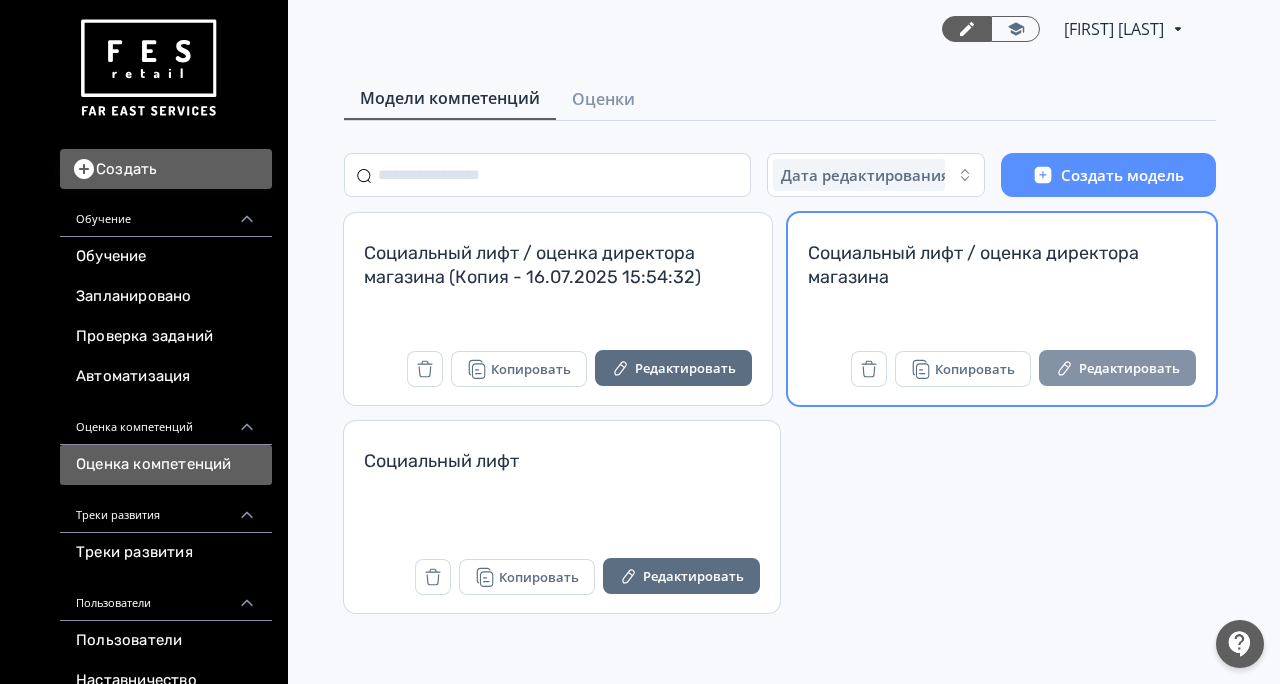 click on "Редактировать" at bounding box center [1117, 368] 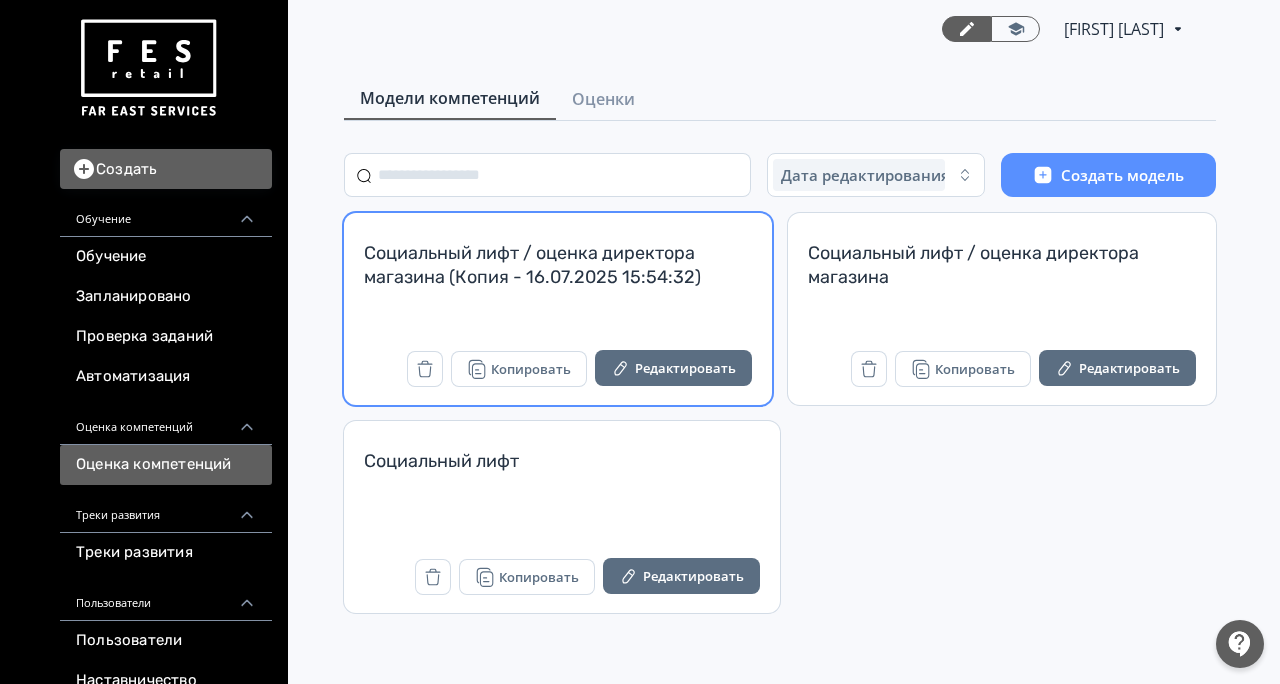 scroll, scrollTop: 0, scrollLeft: 0, axis: both 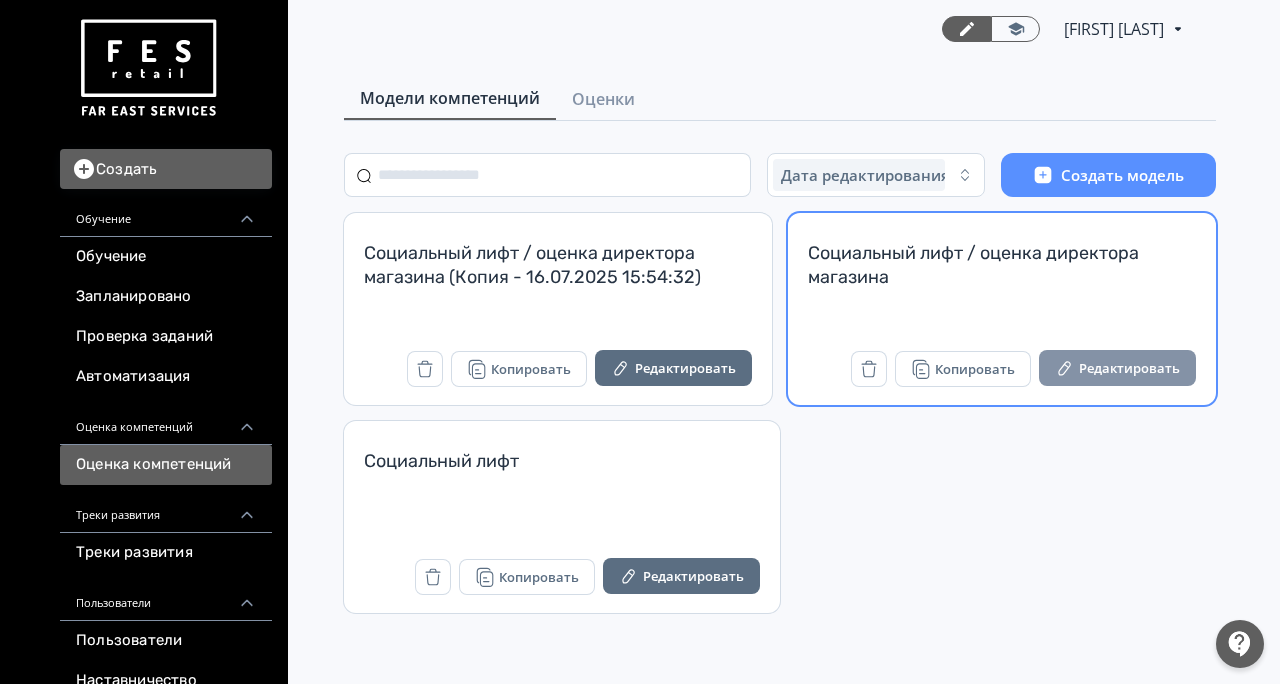 click on "Редактировать" at bounding box center [1117, 368] 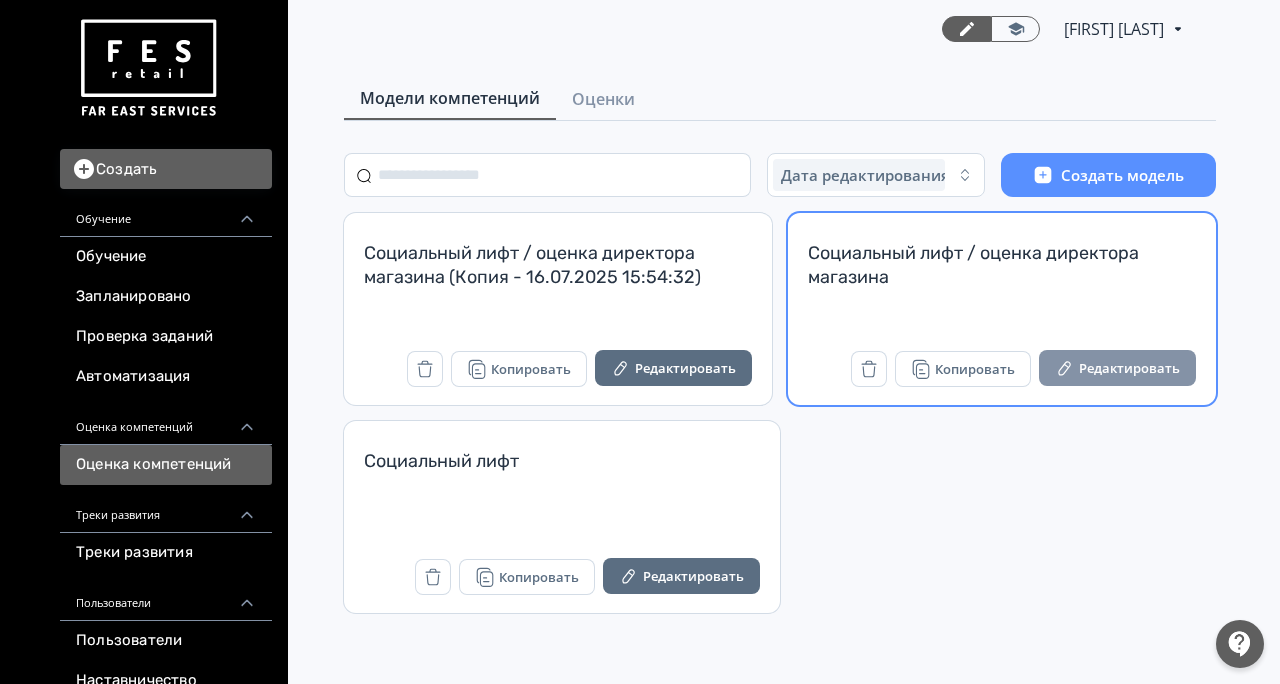scroll, scrollTop: 0, scrollLeft: 0, axis: both 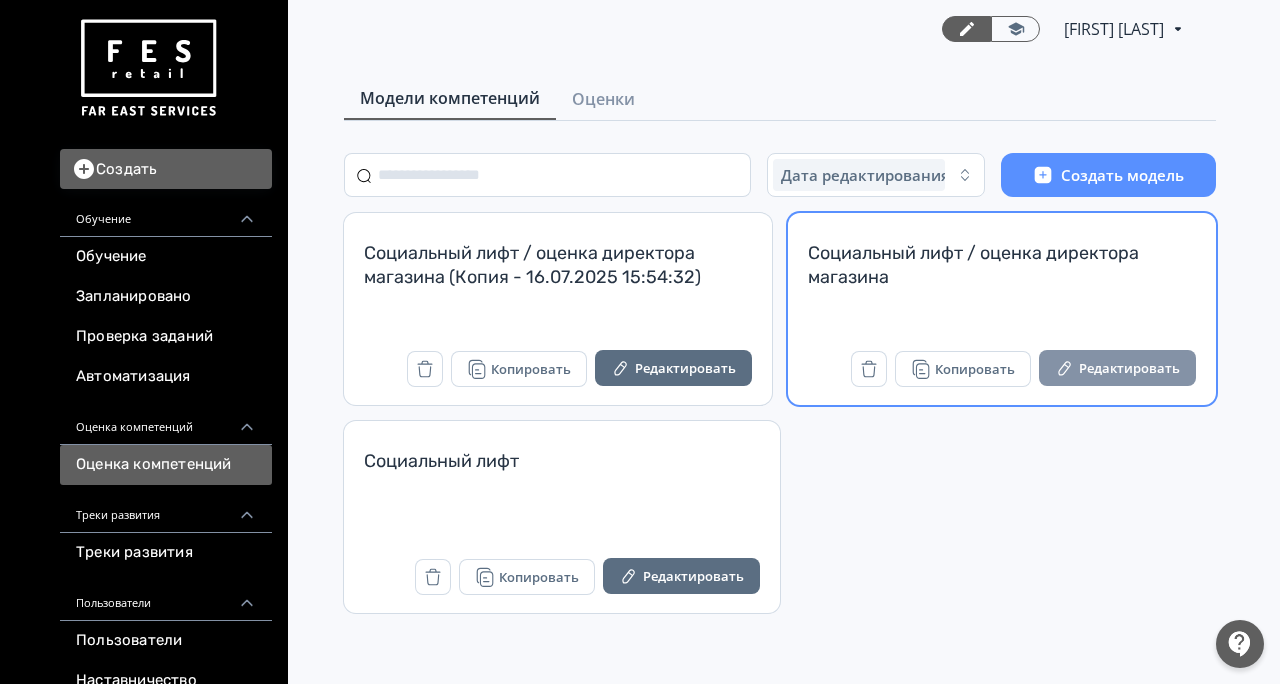 click on "Редактировать" at bounding box center (1117, 368) 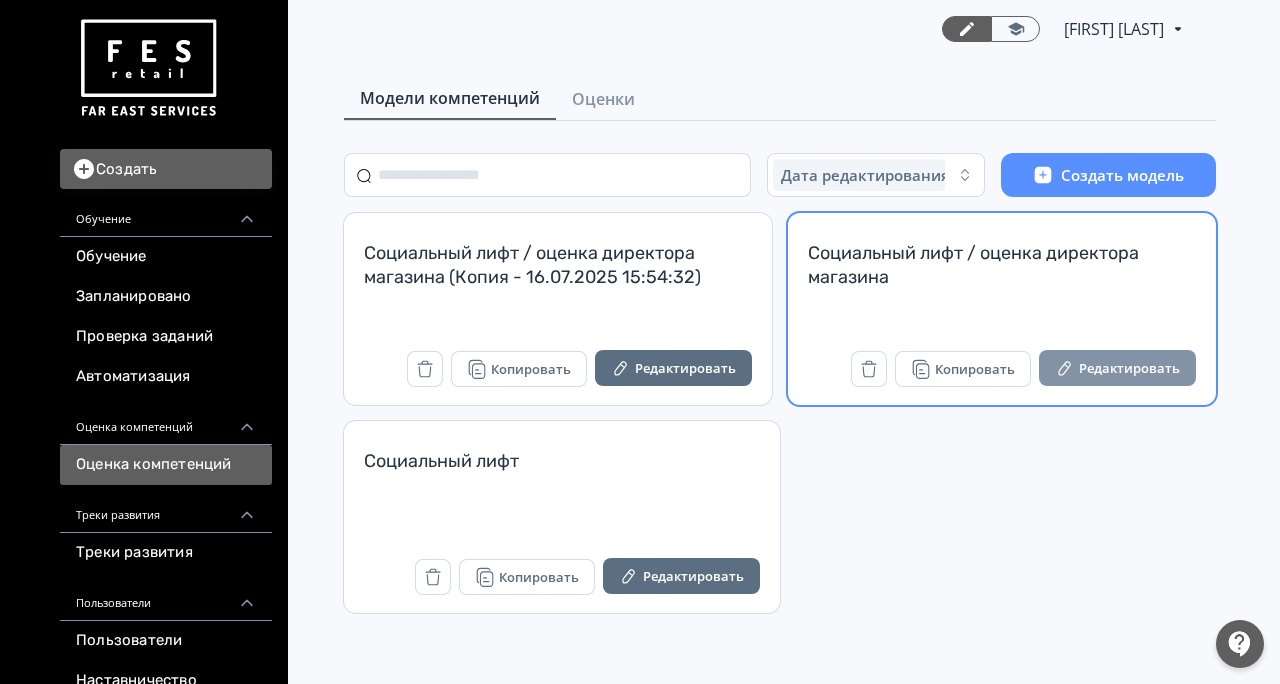 scroll, scrollTop: 0, scrollLeft: 0, axis: both 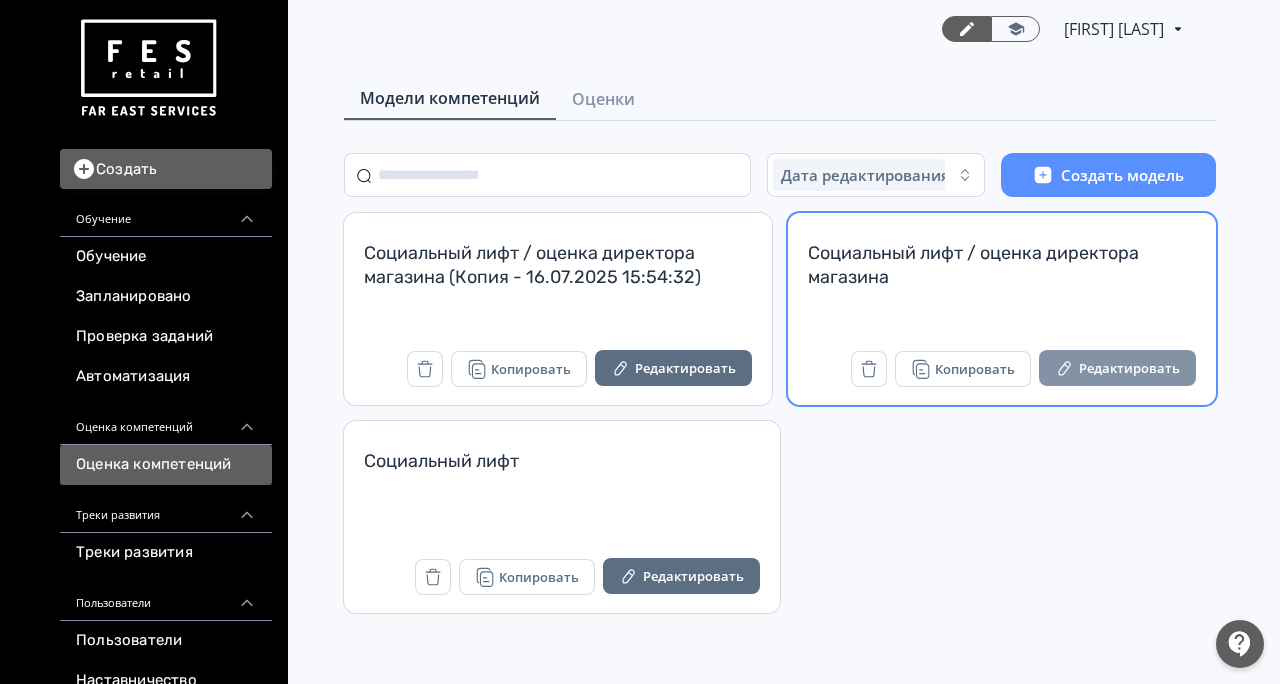 click on "Редактировать" at bounding box center [1117, 368] 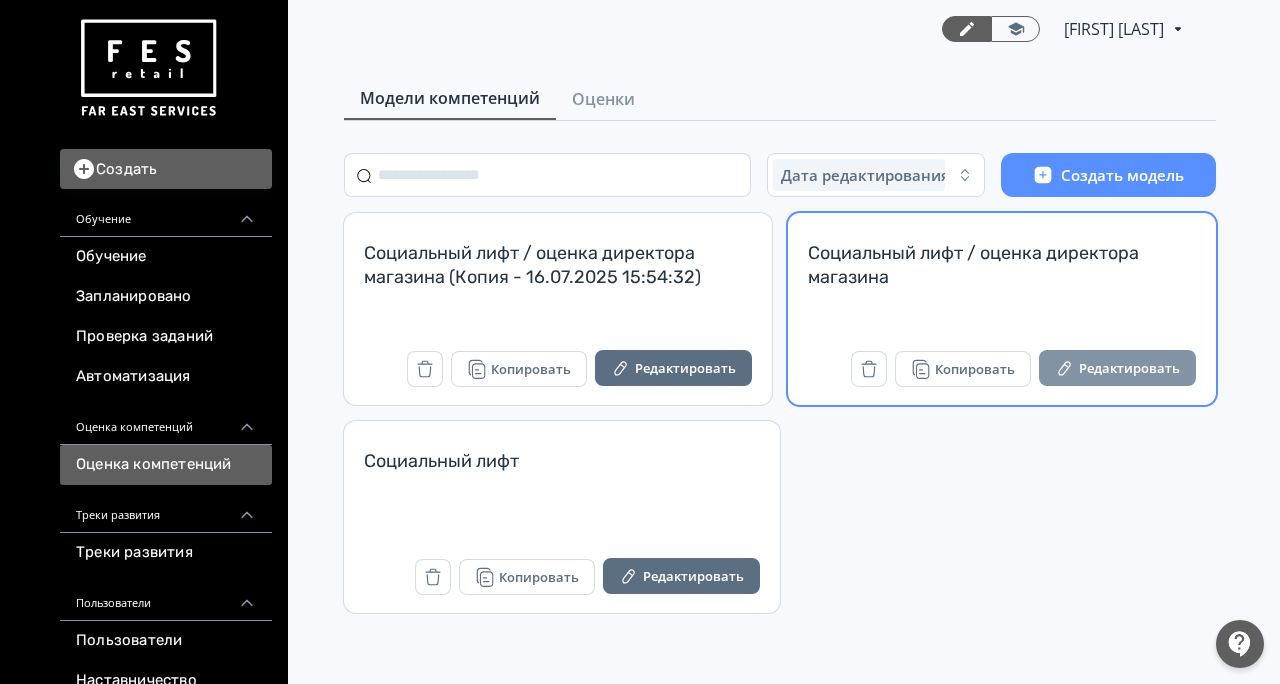 scroll, scrollTop: 0, scrollLeft: 0, axis: both 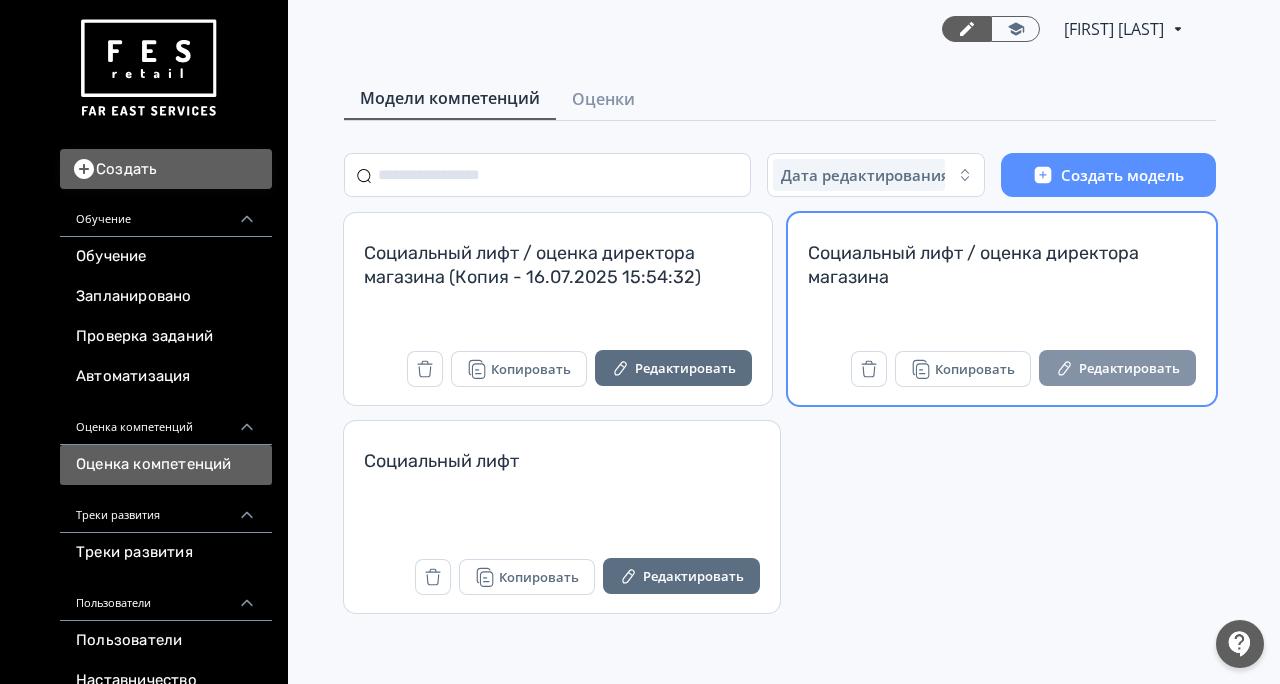 click on "Редактировать" at bounding box center [1117, 368] 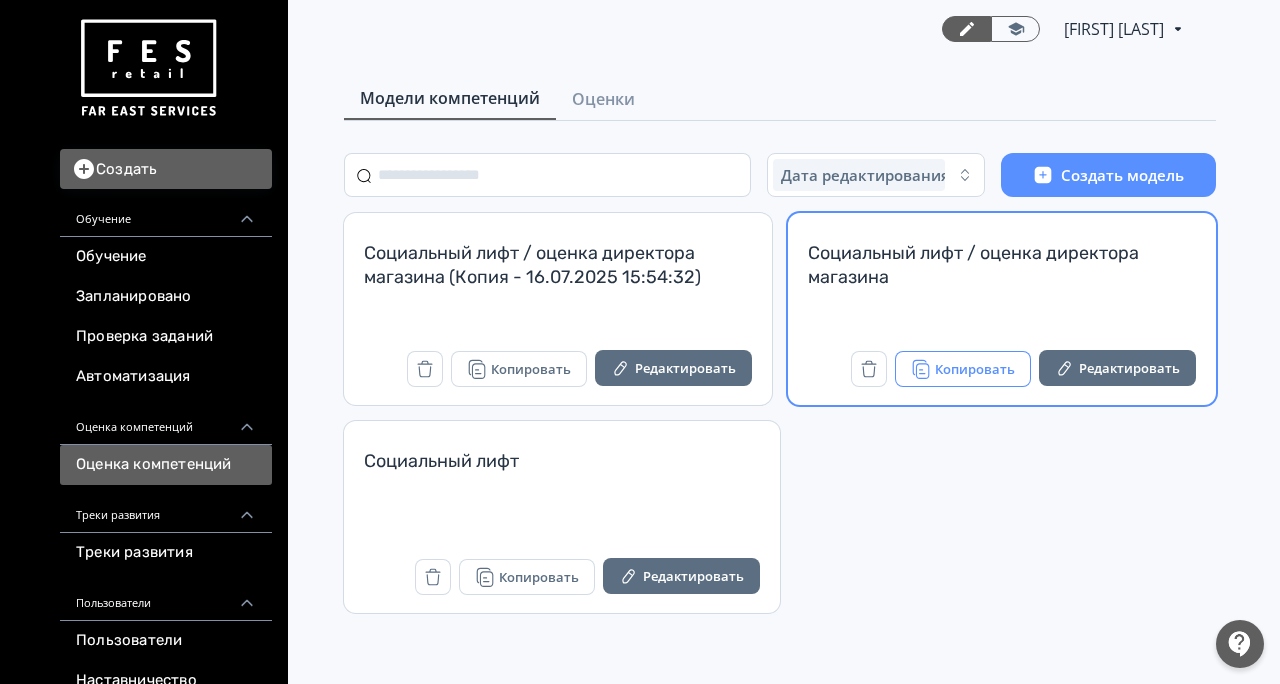 scroll, scrollTop: 0, scrollLeft: 0, axis: both 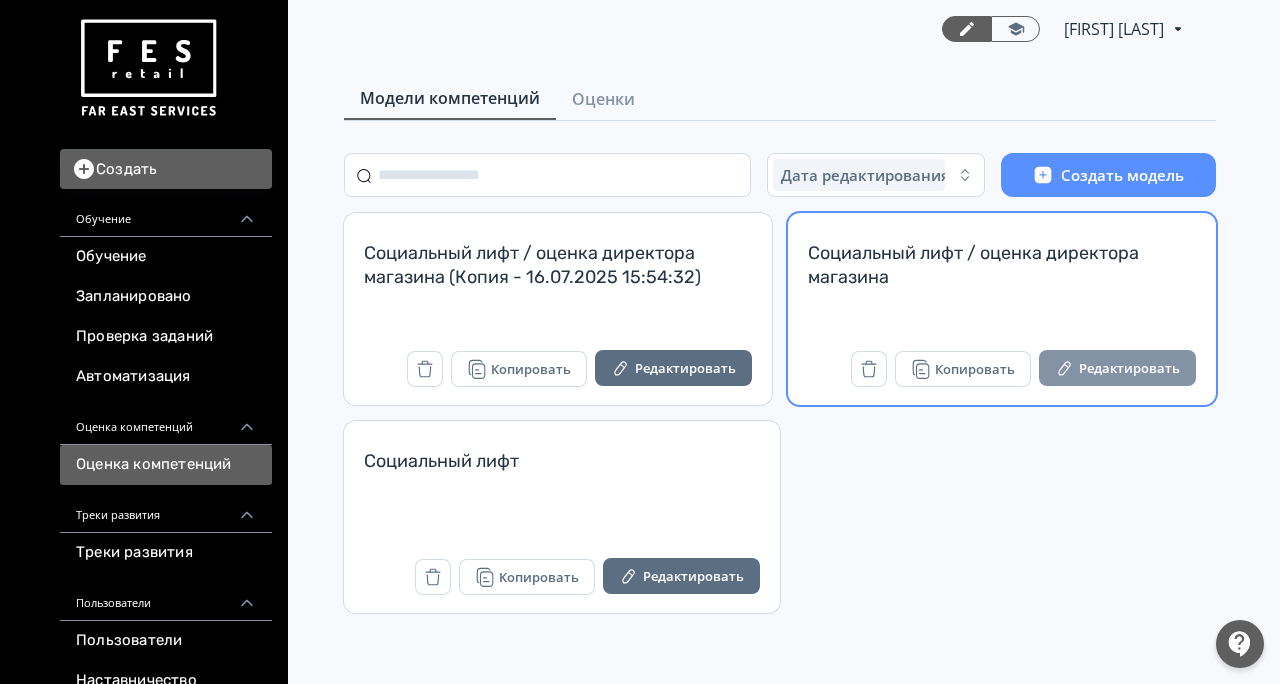 click on "Редактировать" at bounding box center [1117, 368] 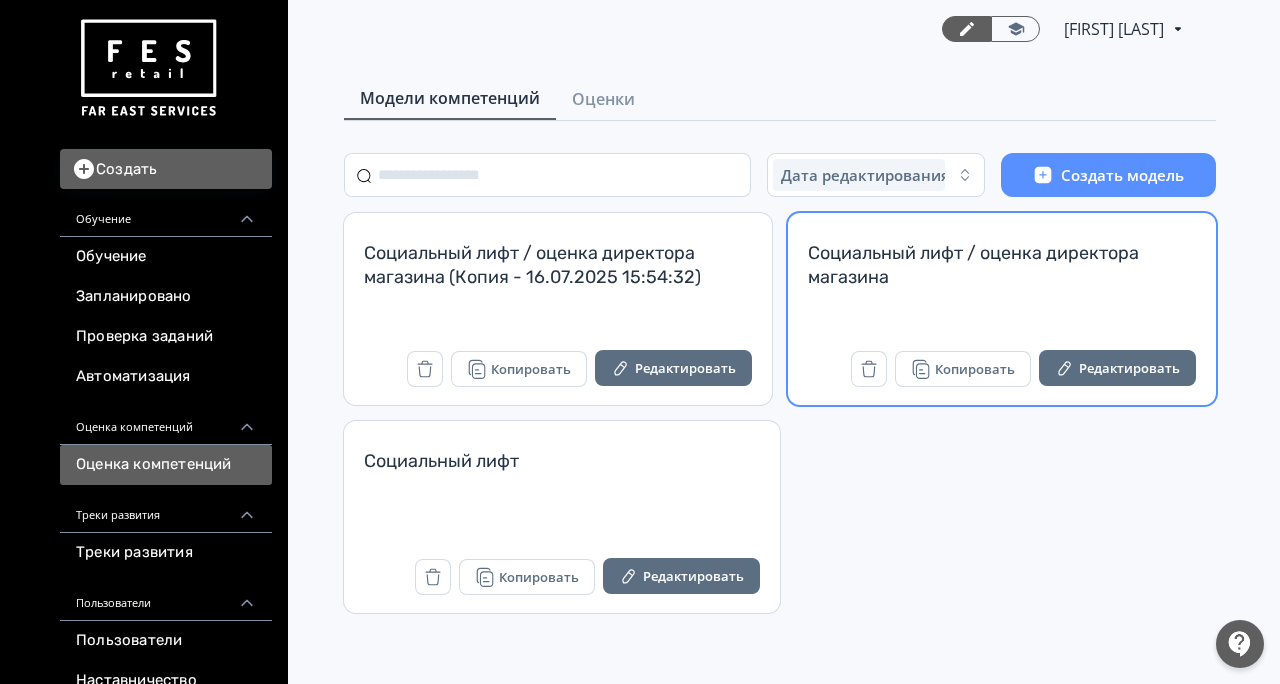 scroll, scrollTop: 0, scrollLeft: 0, axis: both 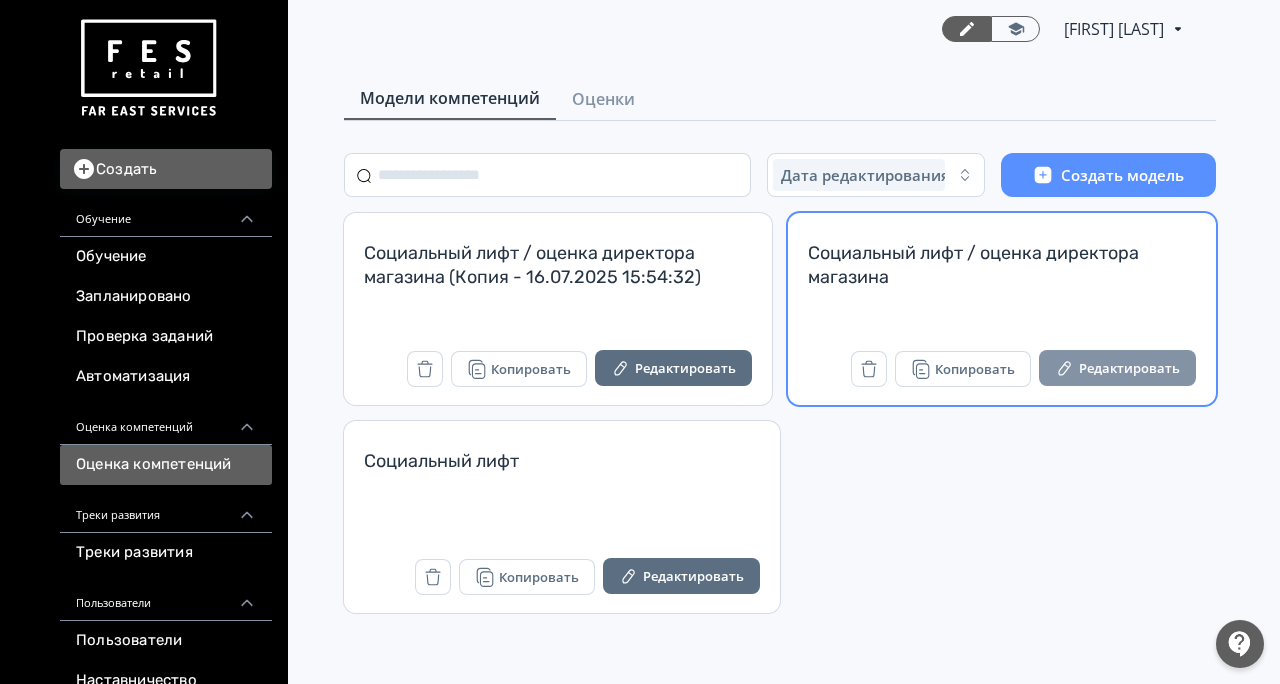 click on "Редактировать" at bounding box center (1117, 368) 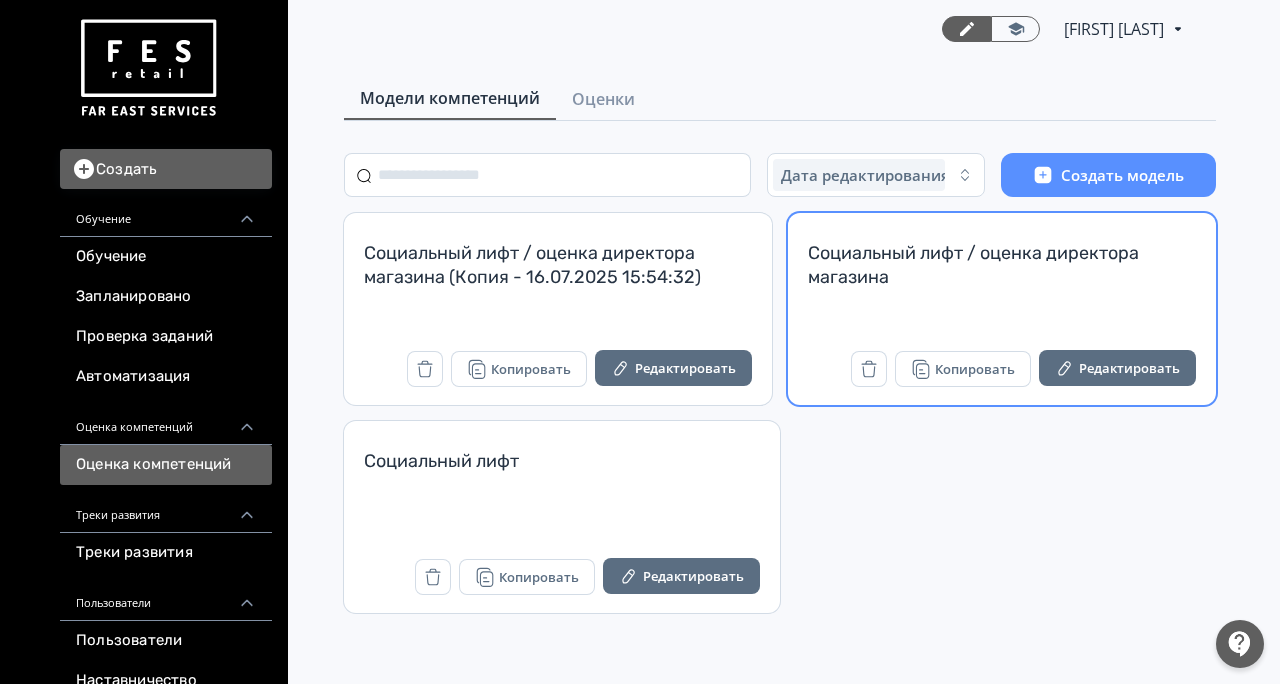 scroll, scrollTop: 0, scrollLeft: 0, axis: both 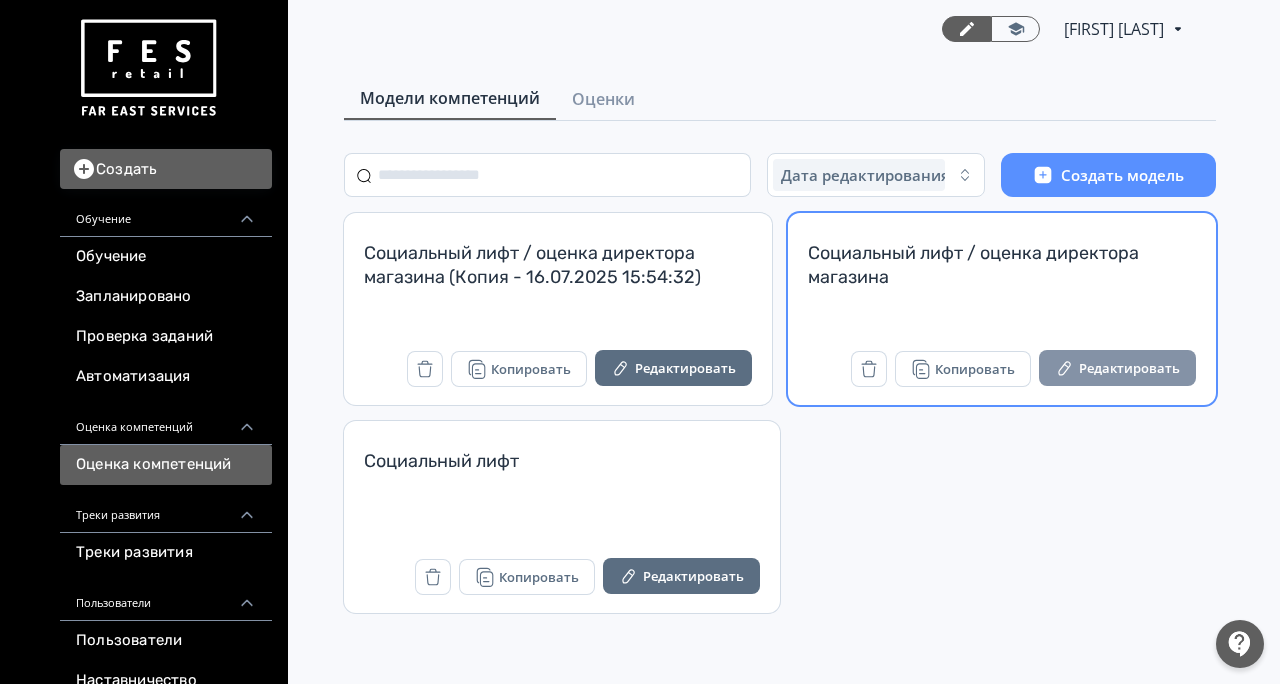 click on "Редактировать" at bounding box center [1117, 368] 